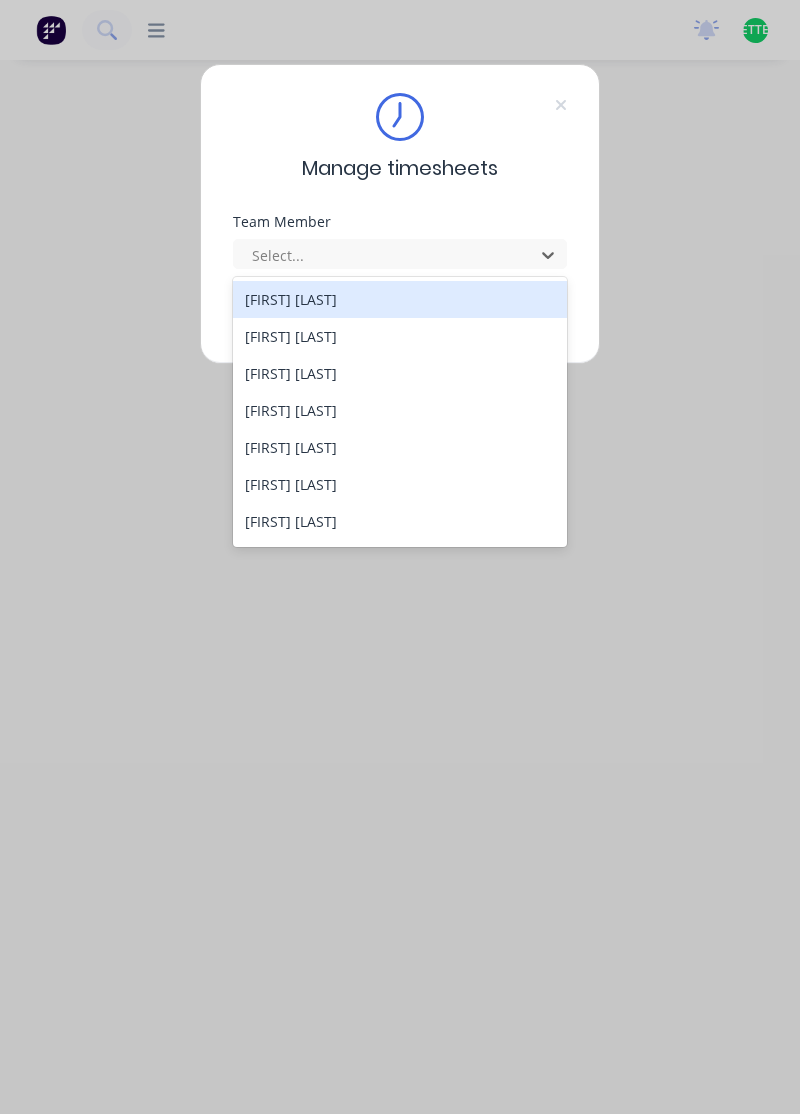 scroll, scrollTop: 0, scrollLeft: 0, axis: both 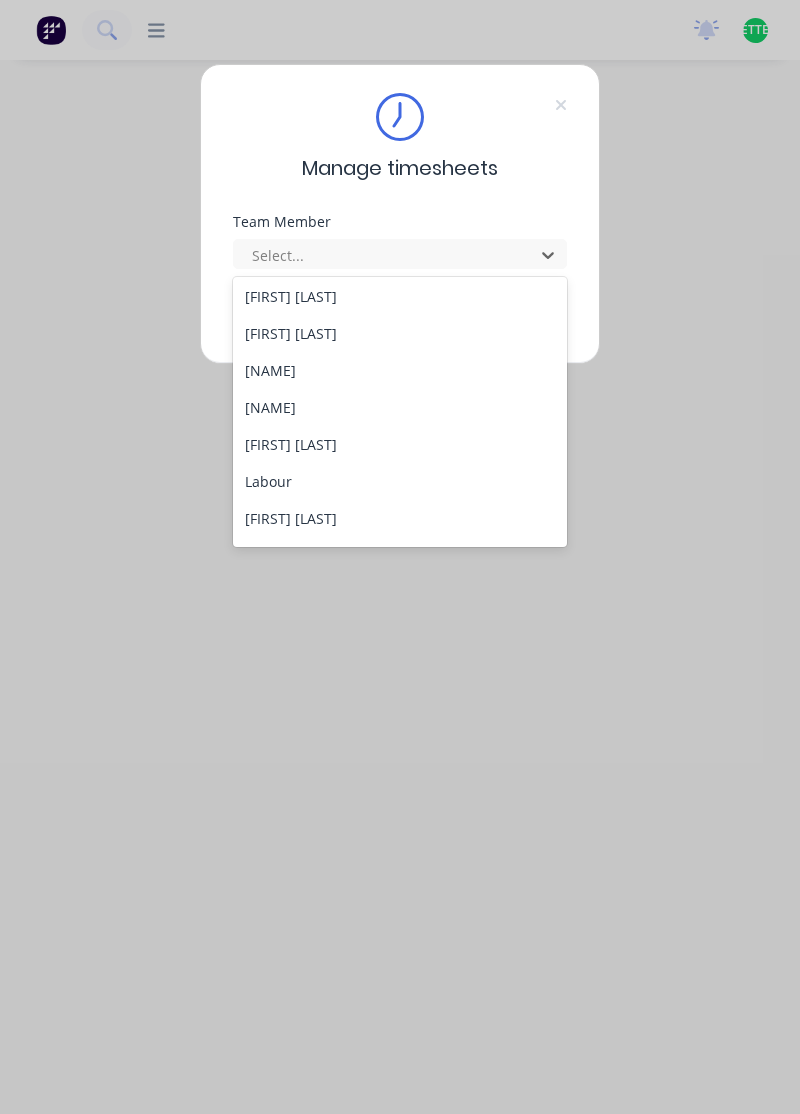 click on "[FIRST] [LAST]" at bounding box center [400, 444] 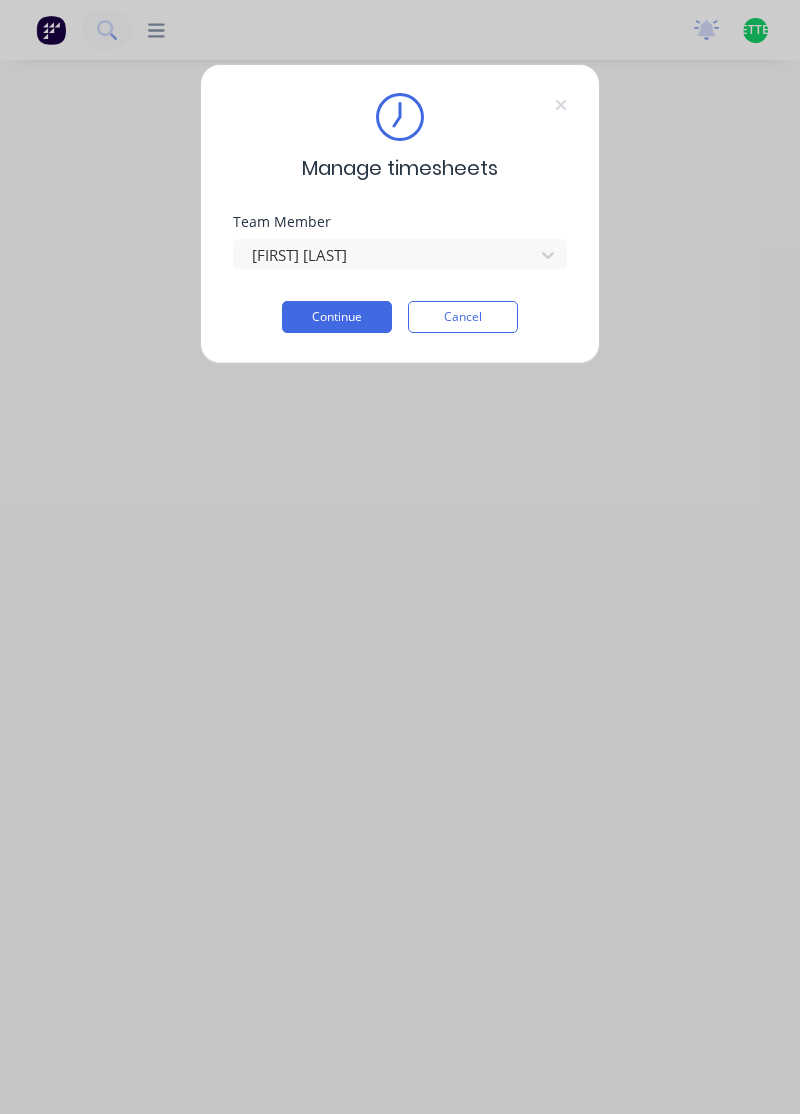click on "Continue" at bounding box center (337, 317) 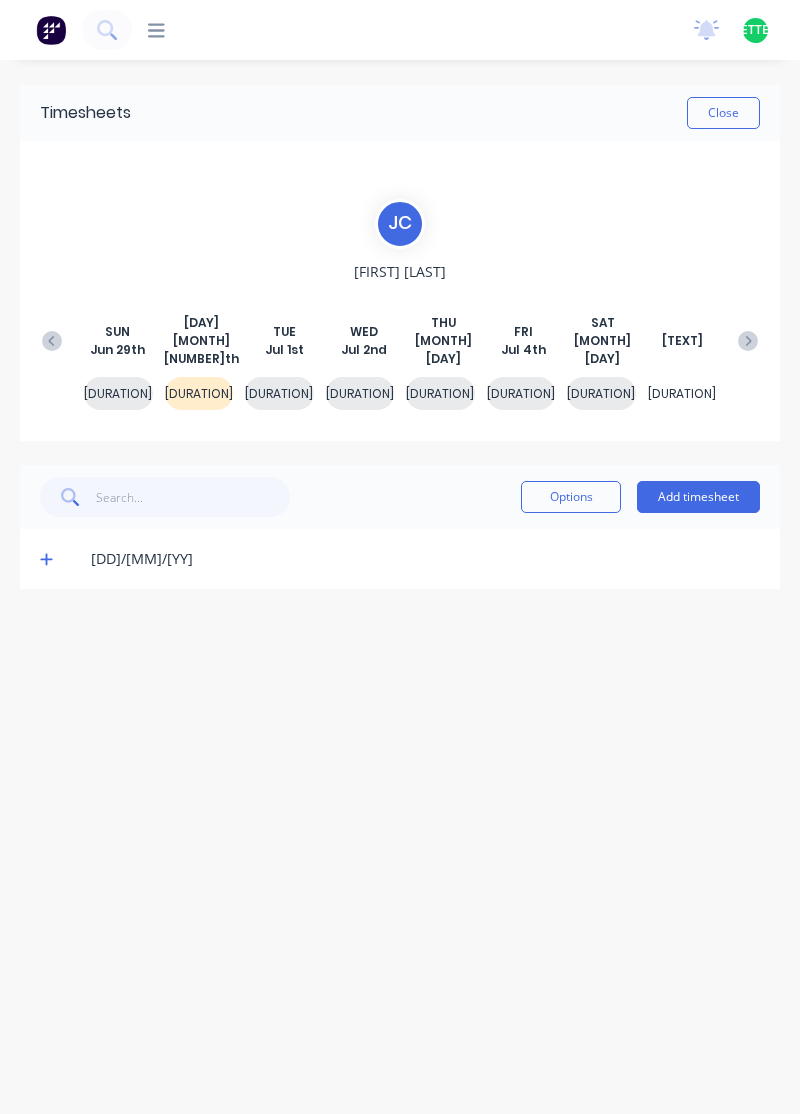 click on "Add timesheet" at bounding box center [698, 497] 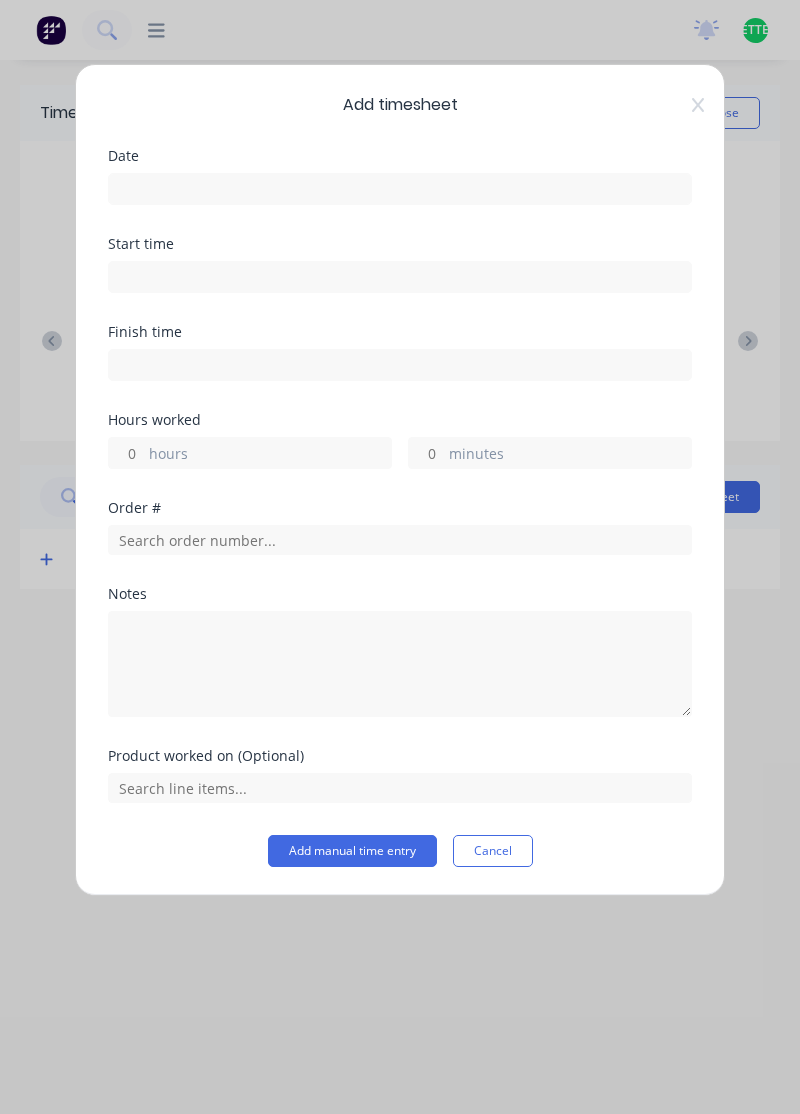 click at bounding box center (400, 189) 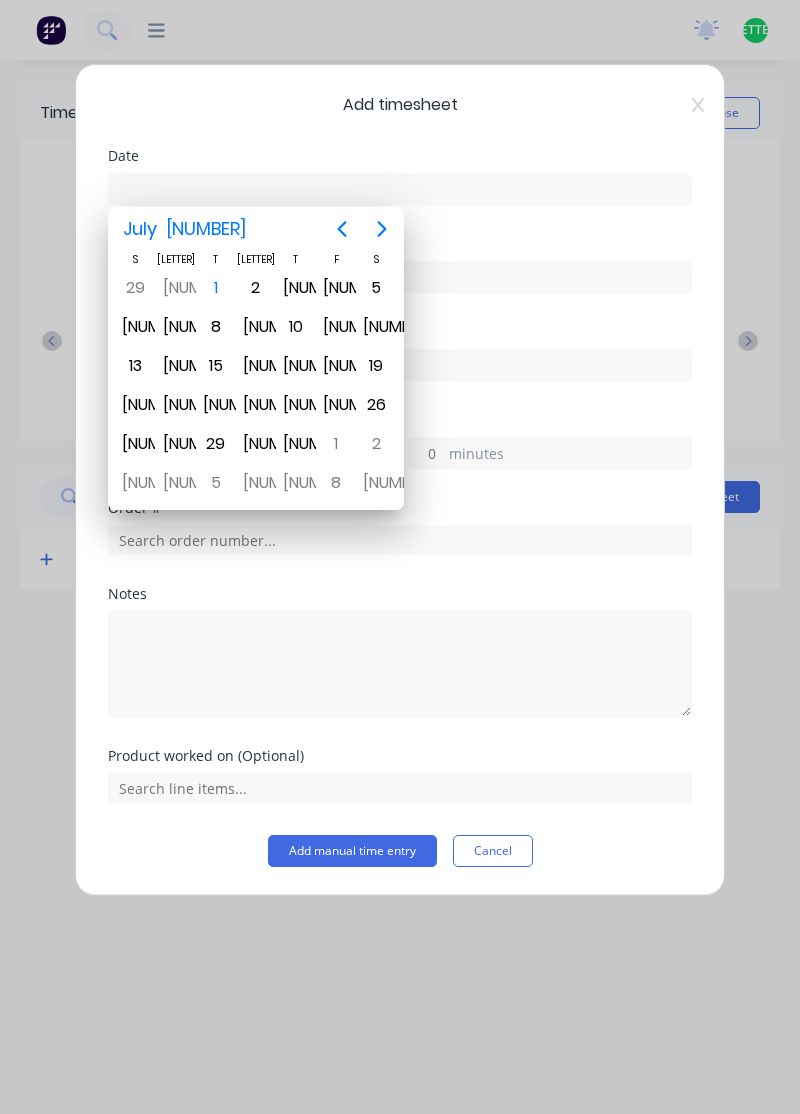 click on "1" at bounding box center (216, 288) 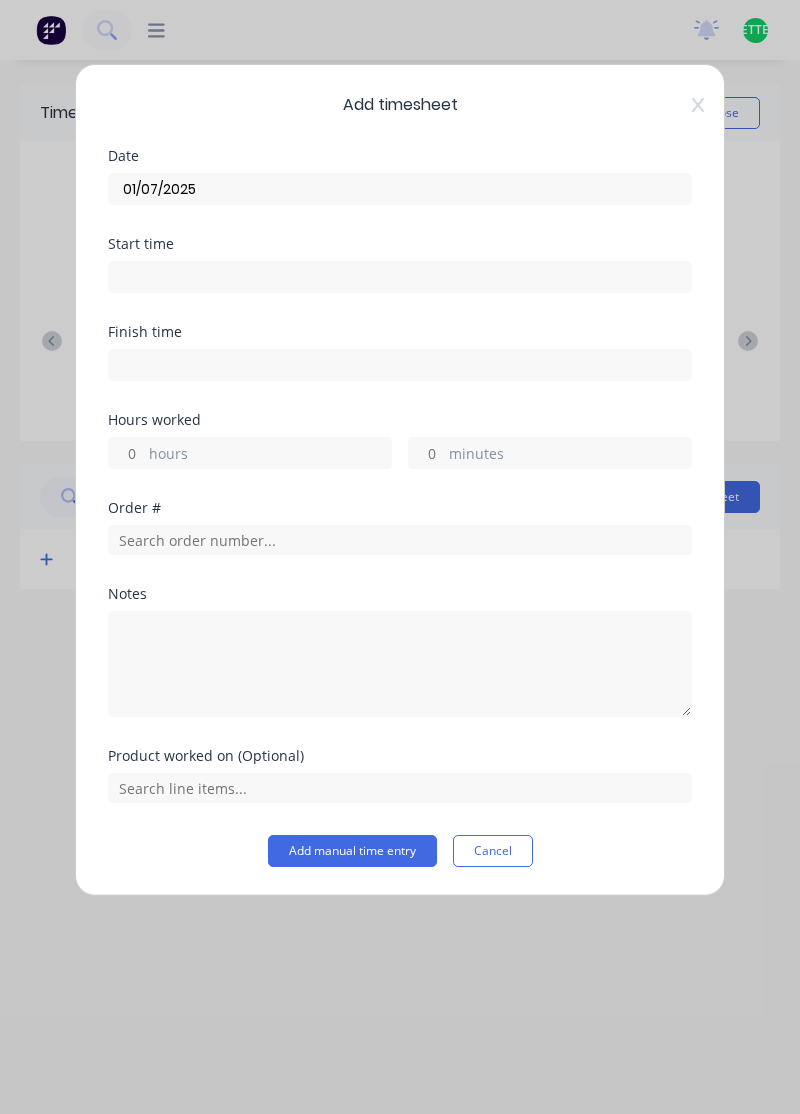 click on "hours" at bounding box center (270, 455) 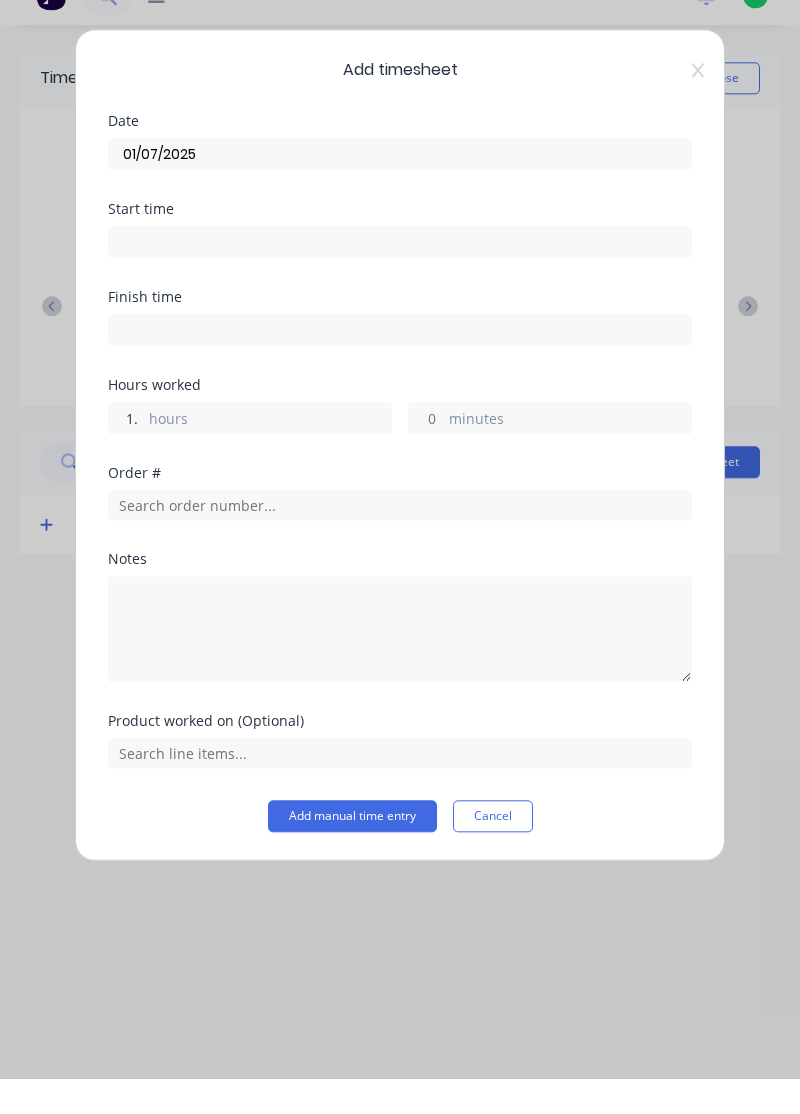 type on "1" 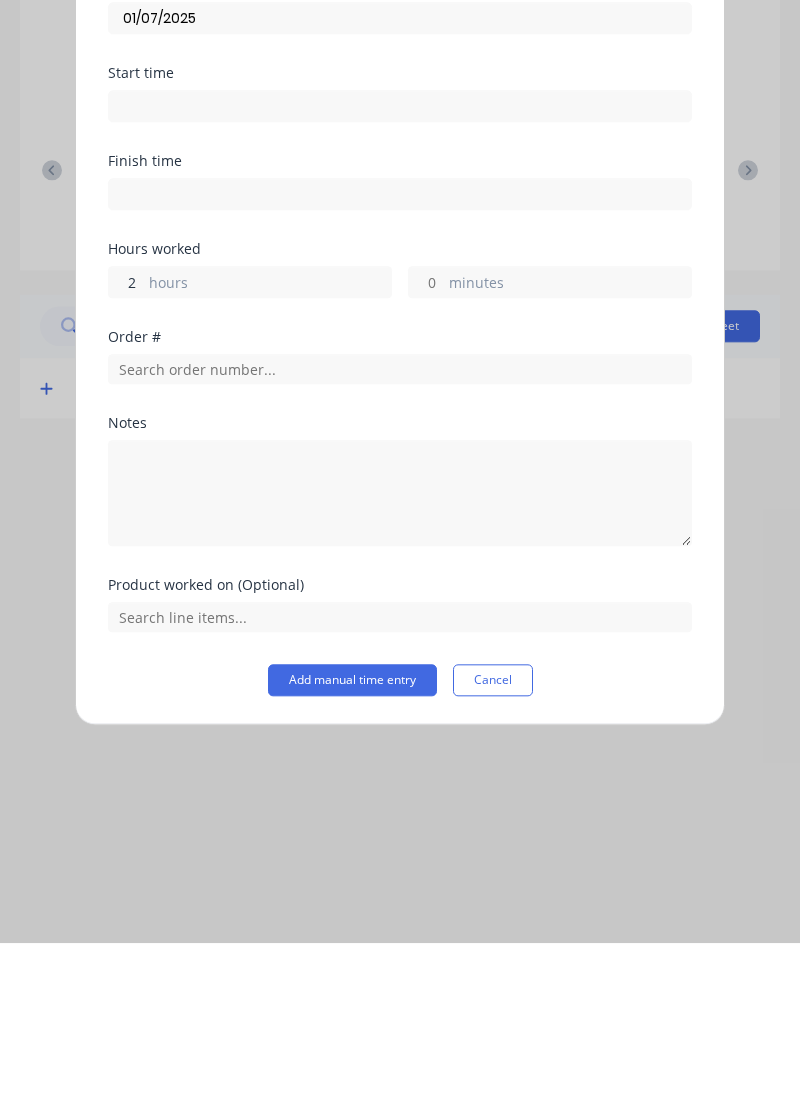 type on "2" 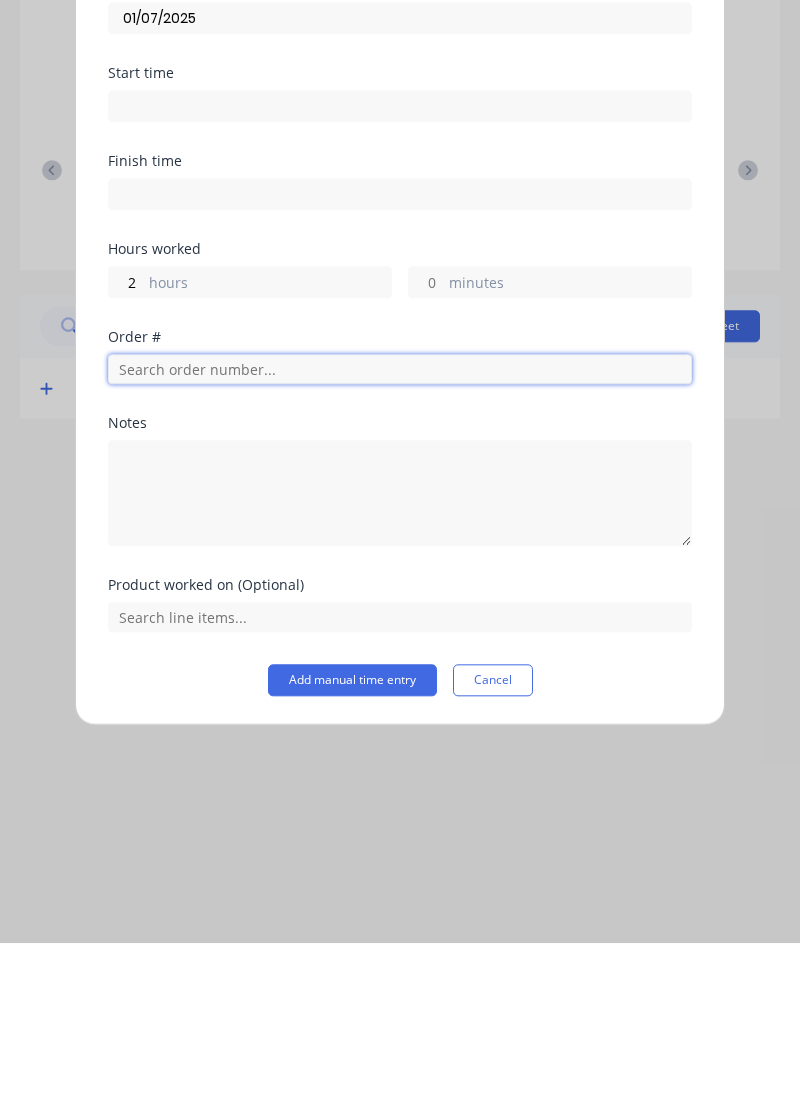 click at bounding box center [400, 540] 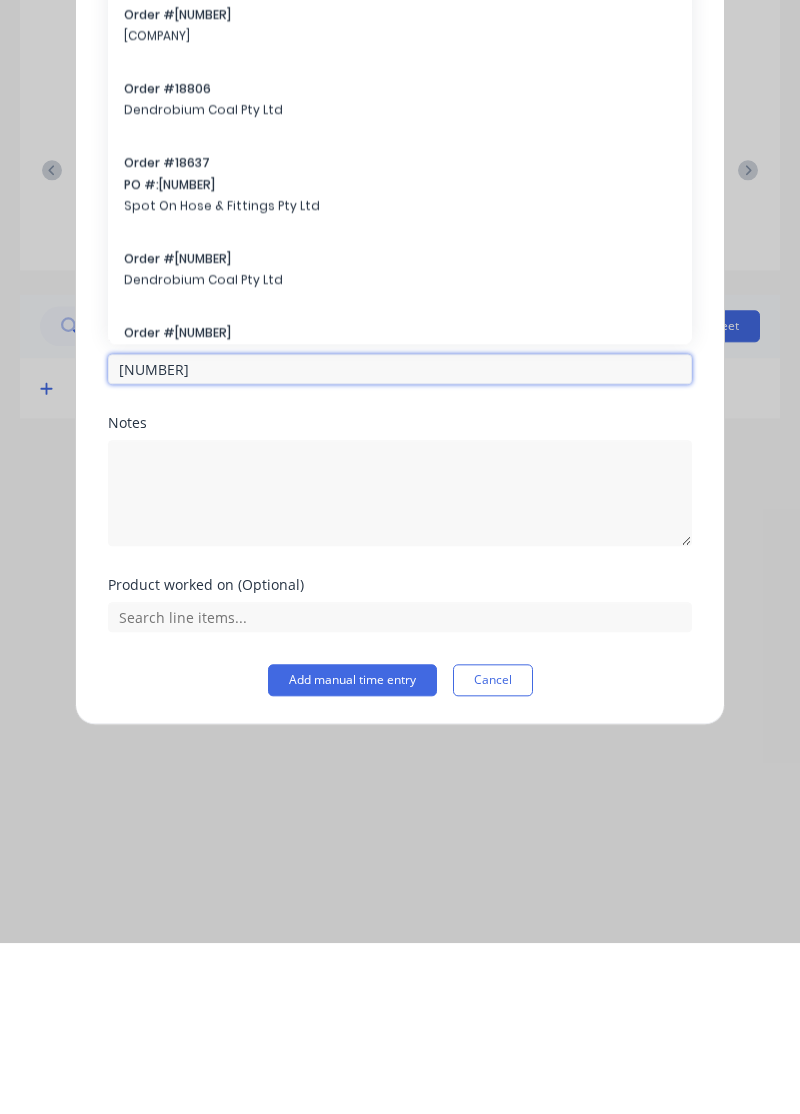 type on "1" 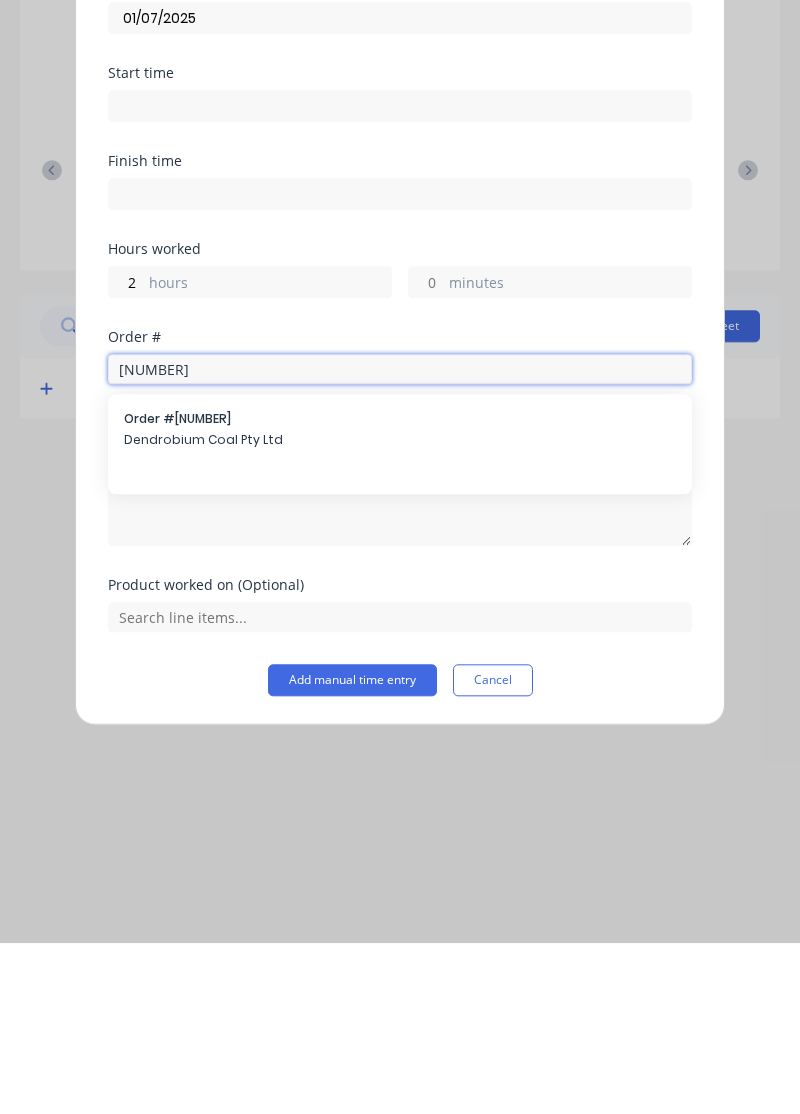 type on "[NUMBER]" 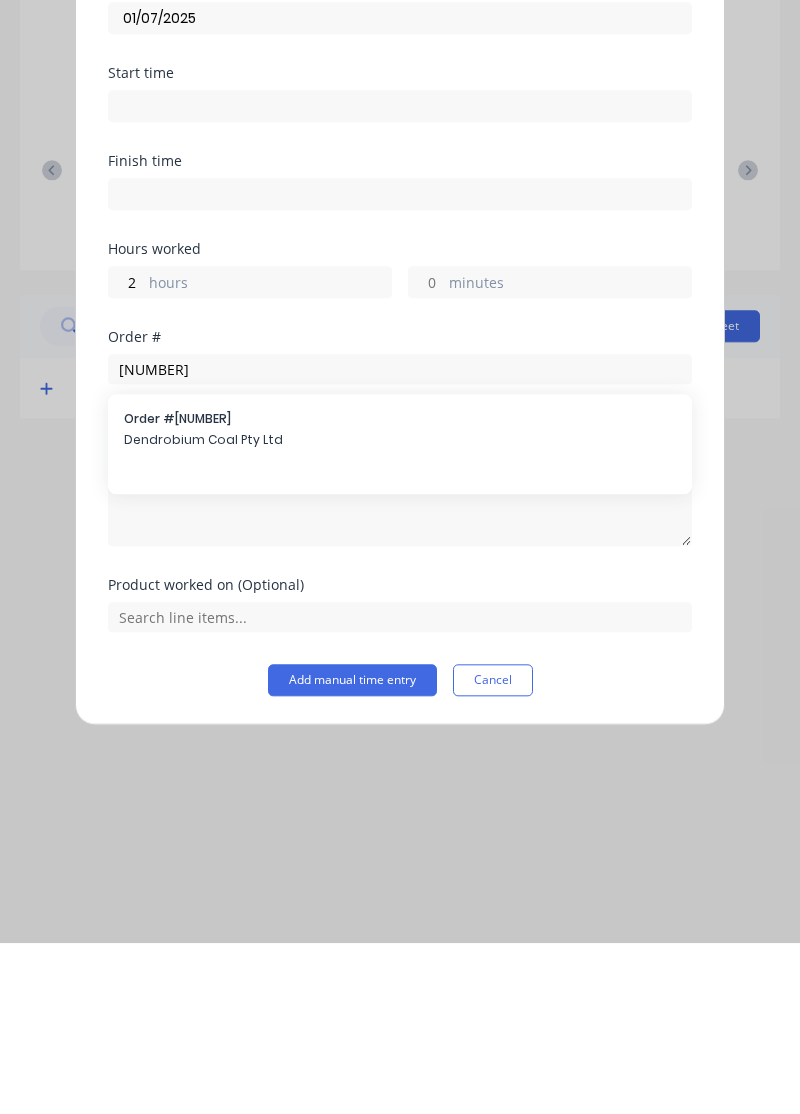 click on "[NUMBER]" at bounding box center (400, 590) 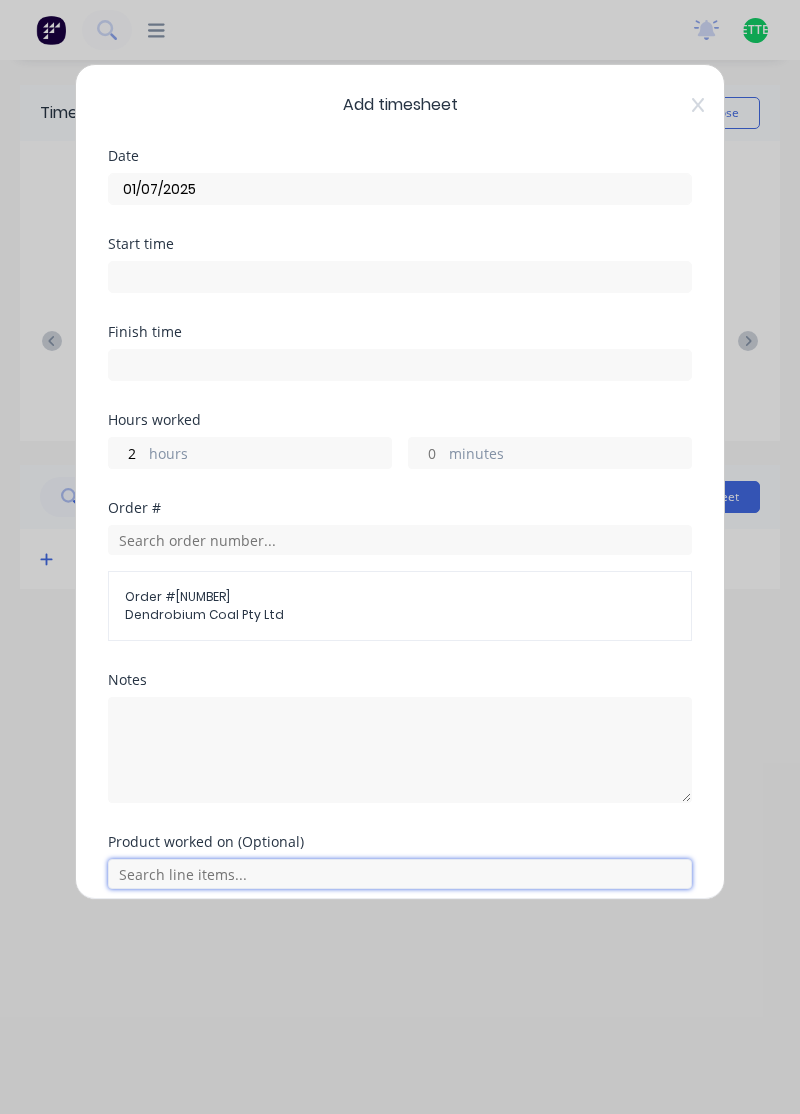 click at bounding box center [400, 874] 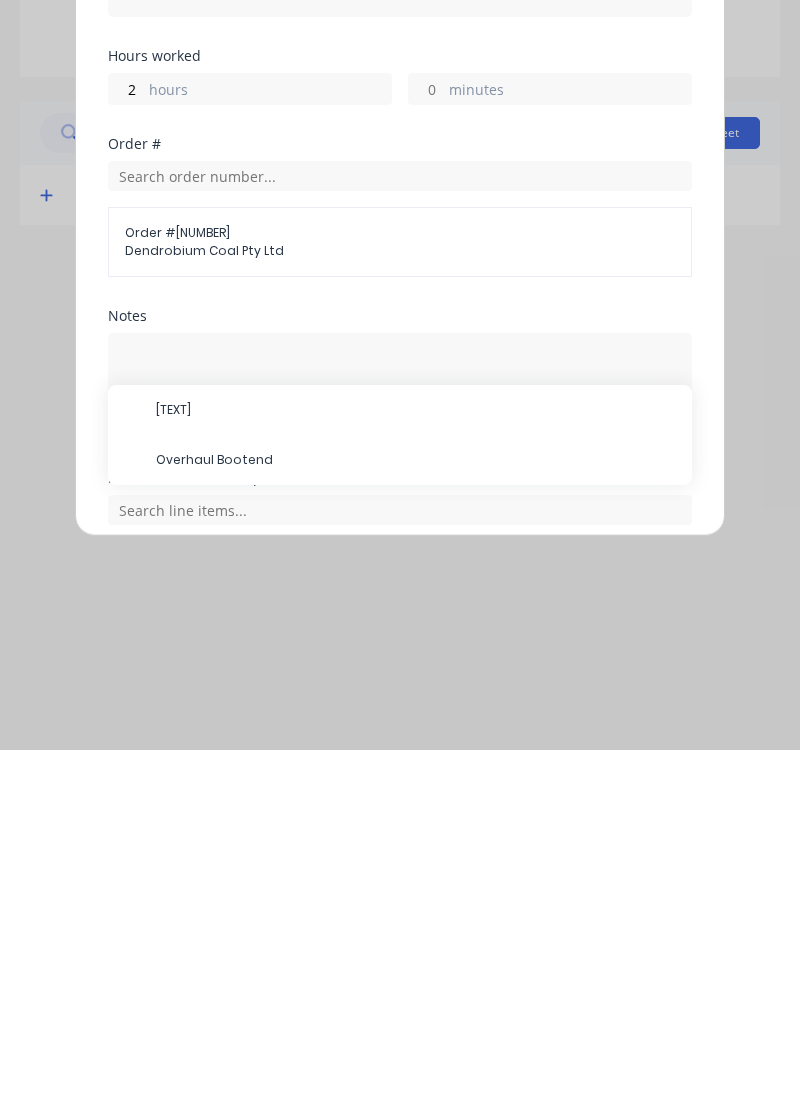 click on "Overhaul Bootend" at bounding box center [416, 774] 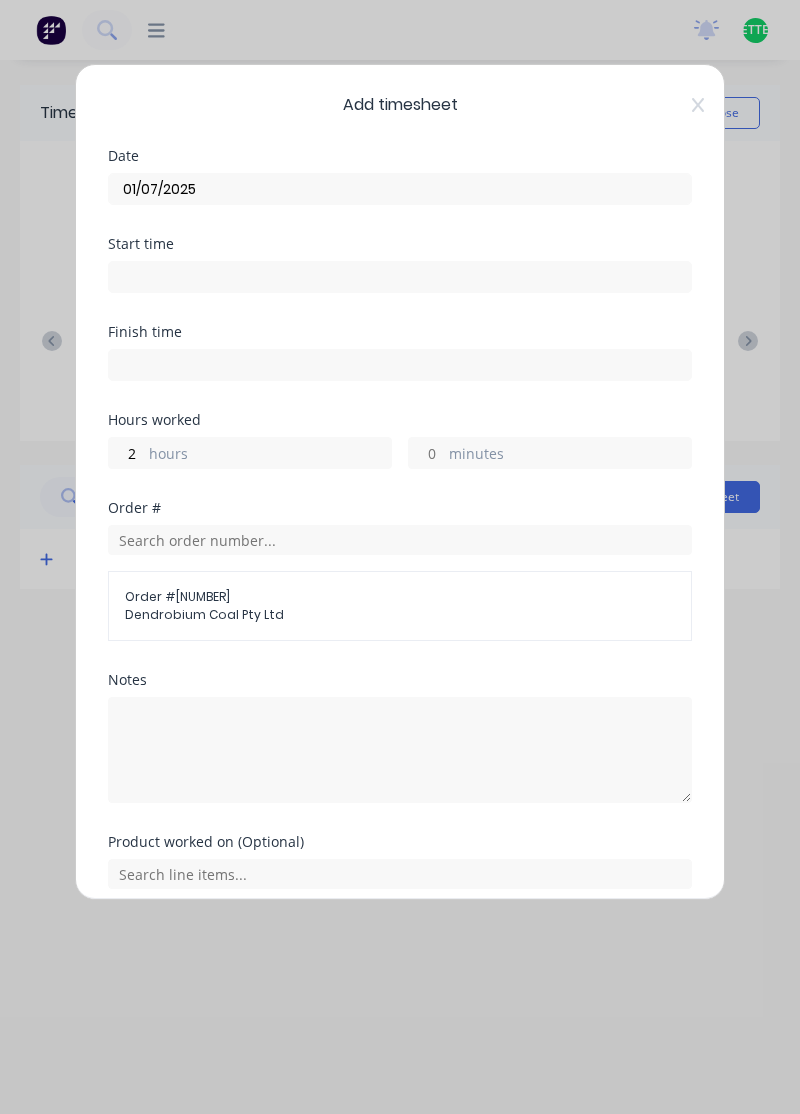 scroll, scrollTop: 74, scrollLeft: 0, axis: vertical 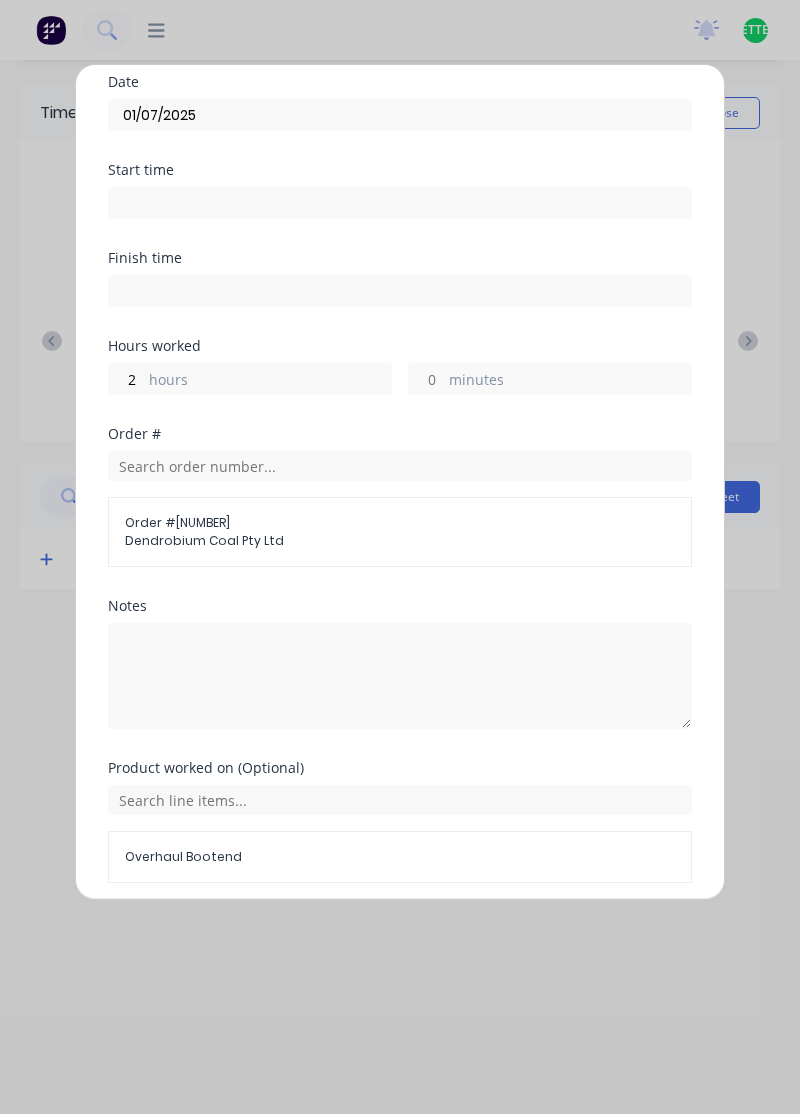 click on "Add manual time entry" at bounding box center (352, 931) 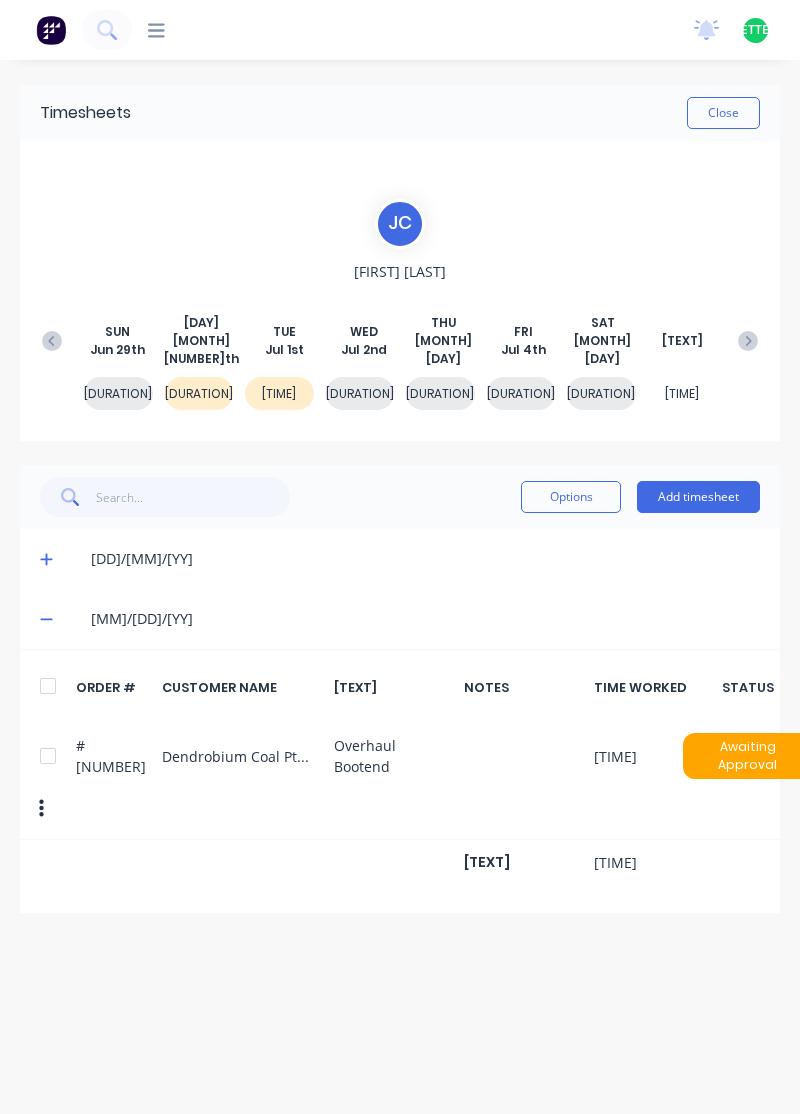 click on "Add timesheet" at bounding box center (698, 497) 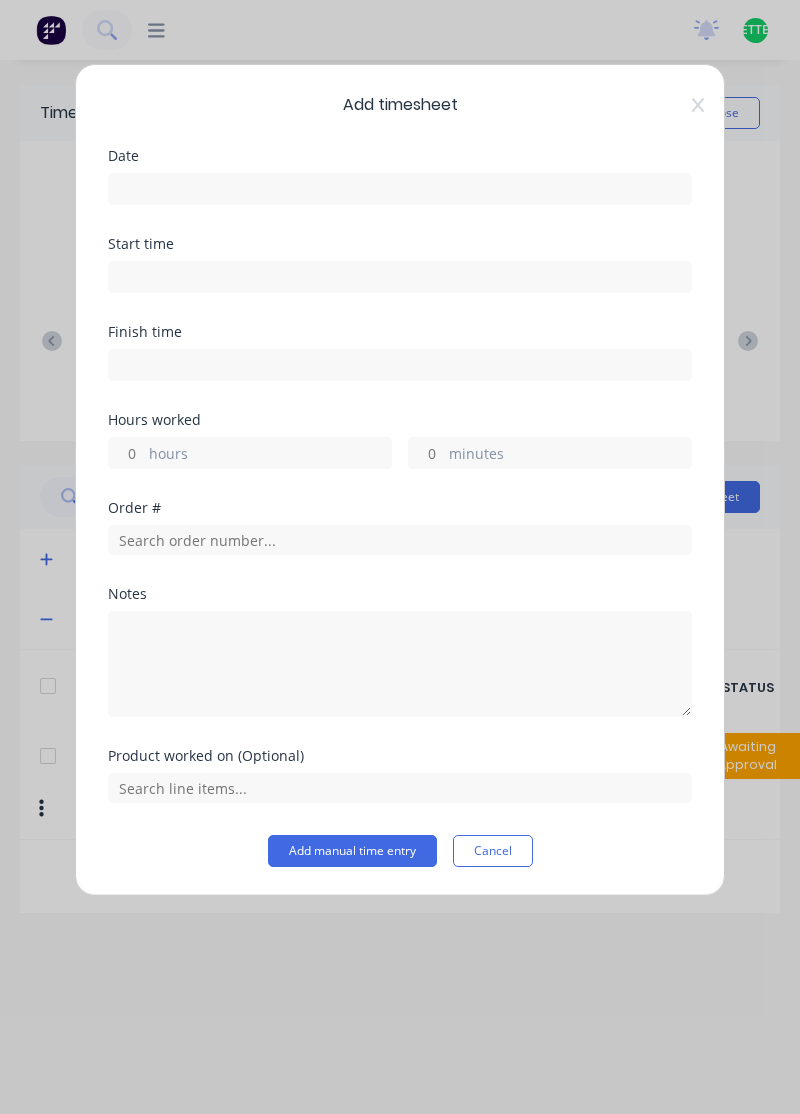 click at bounding box center (400, 189) 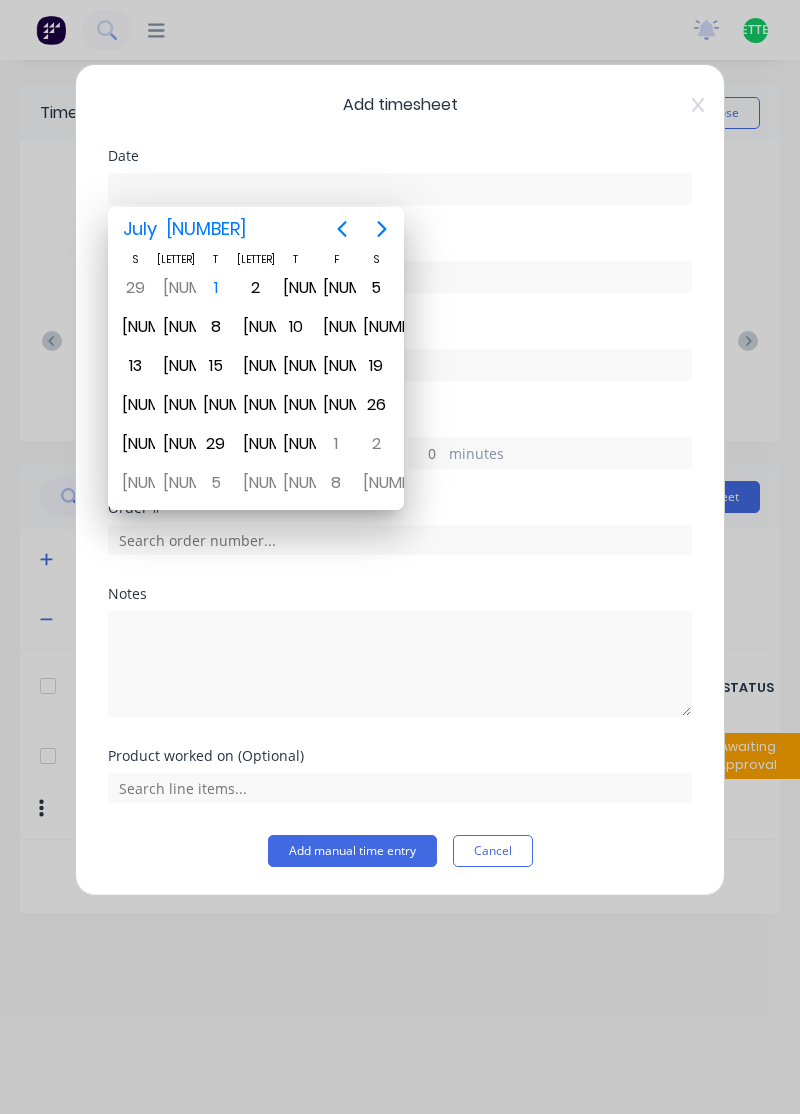 click on "1" at bounding box center [216, 288] 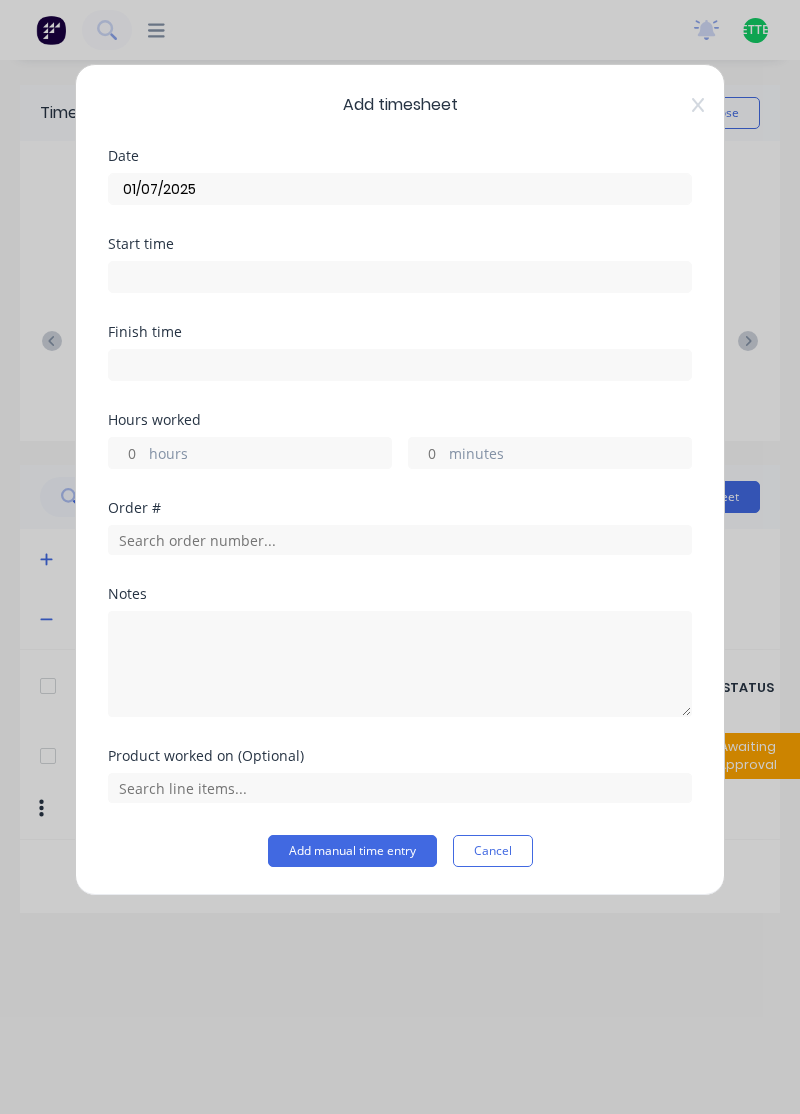 click on "hours" at bounding box center (270, 455) 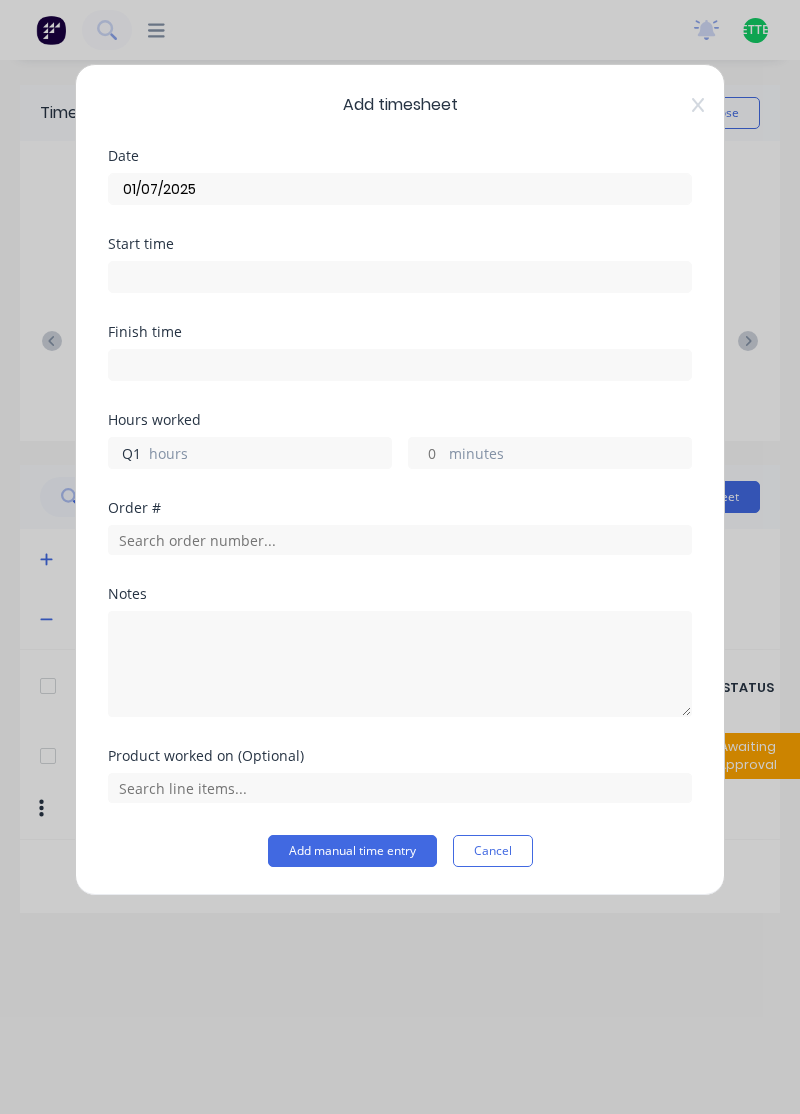 type on "Q" 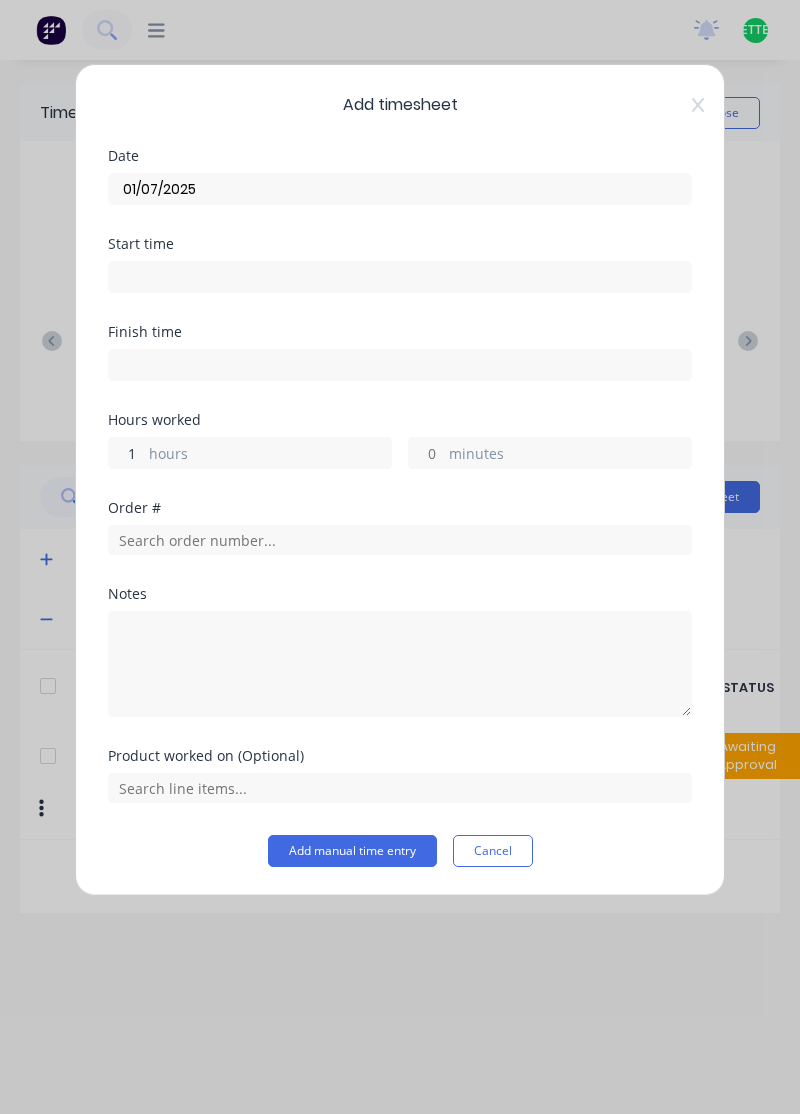 type on "1" 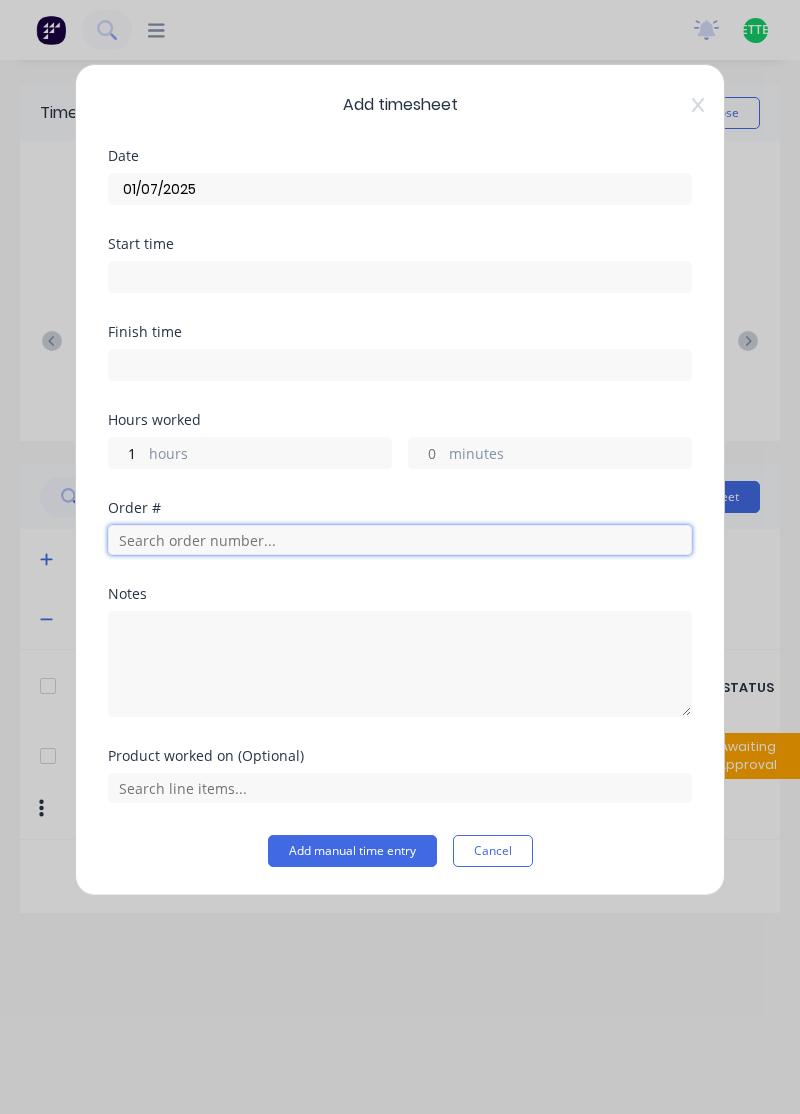 click at bounding box center (400, 540) 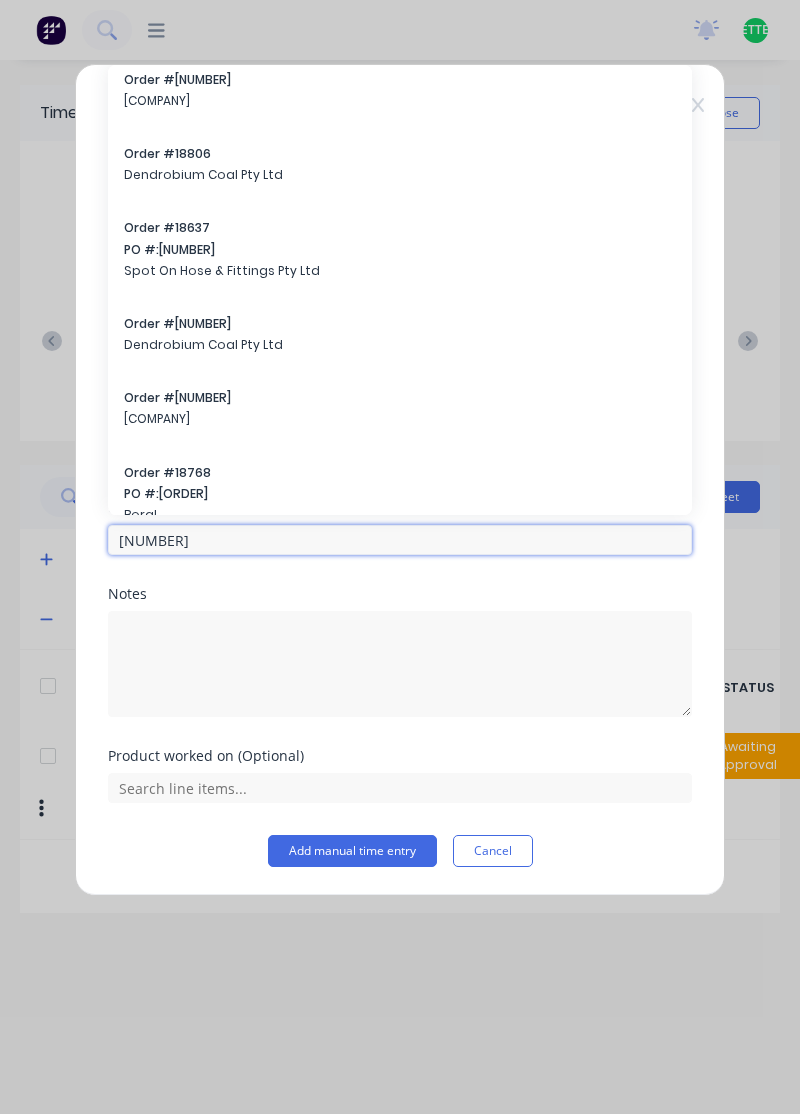 scroll, scrollTop: 0, scrollLeft: 0, axis: both 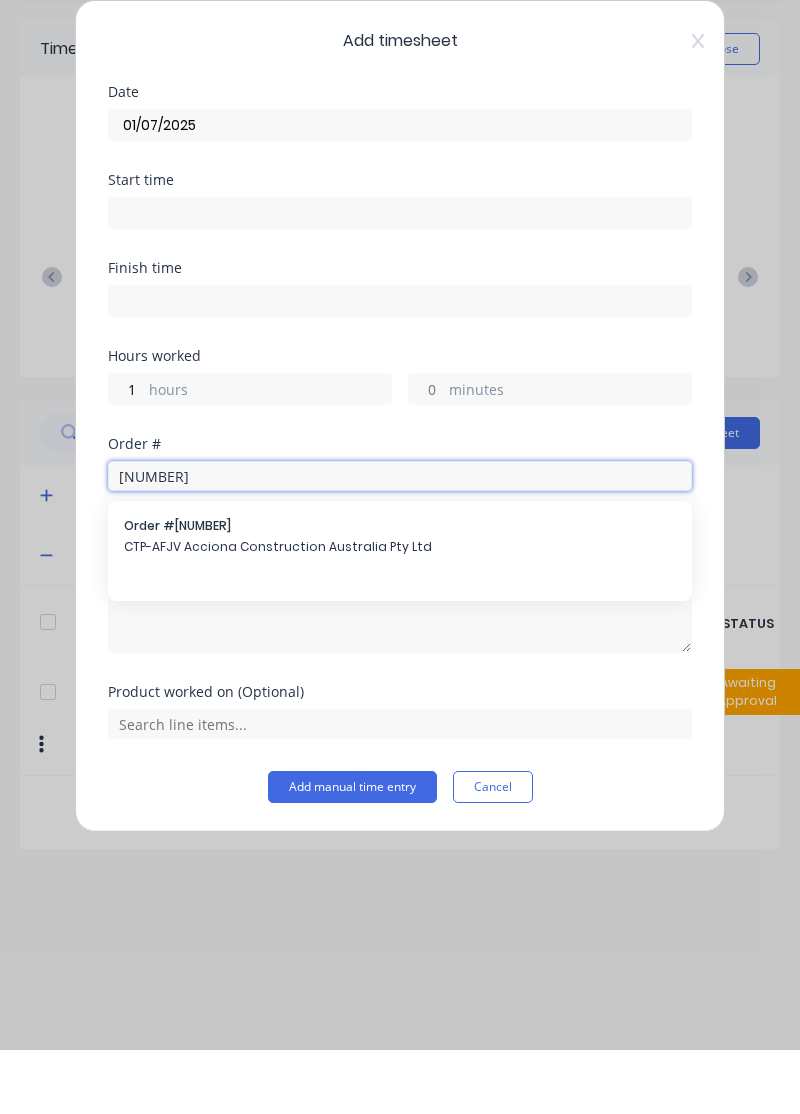 type on "[NUMBER]" 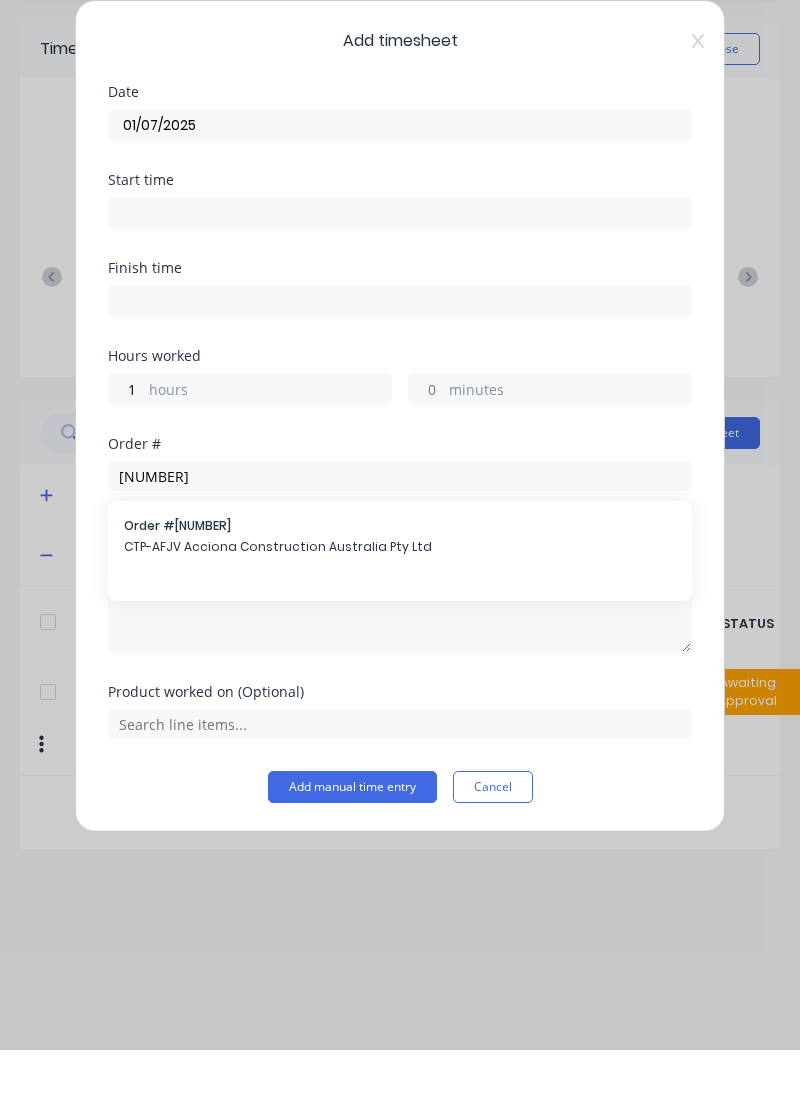click on "CTP-AFJV Acciona Construction Australia Pty Ltd" at bounding box center (400, 611) 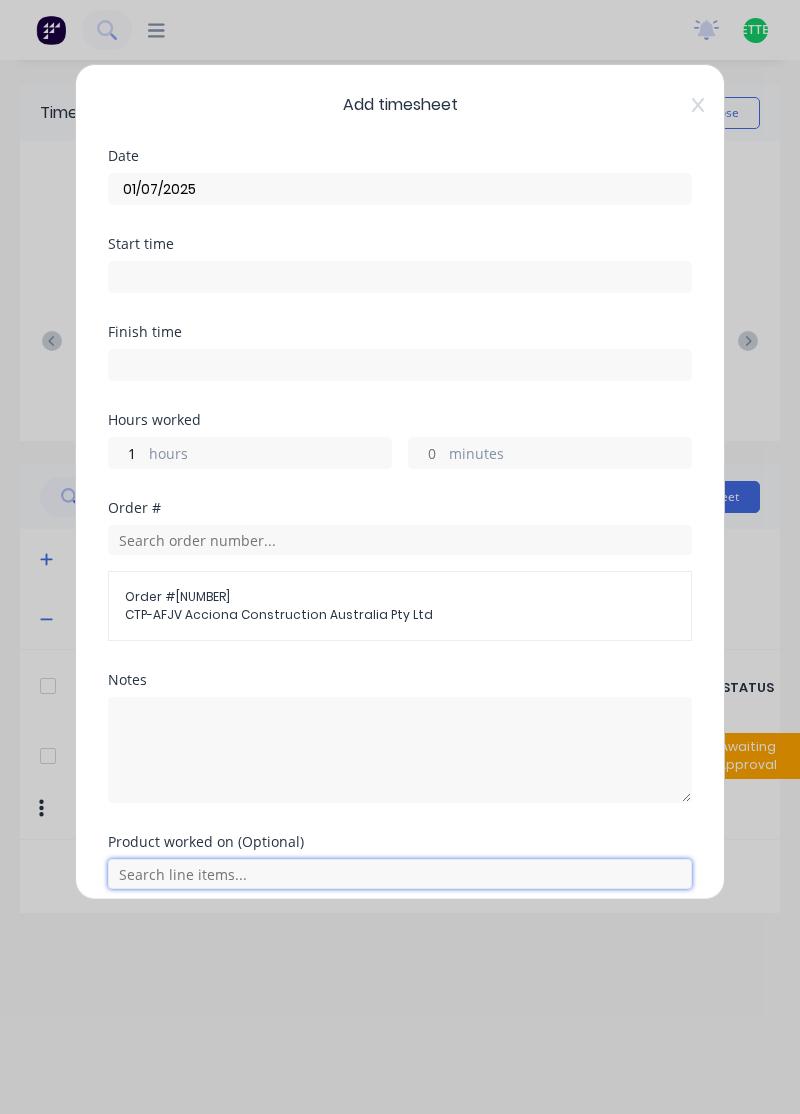 click at bounding box center (400, 874) 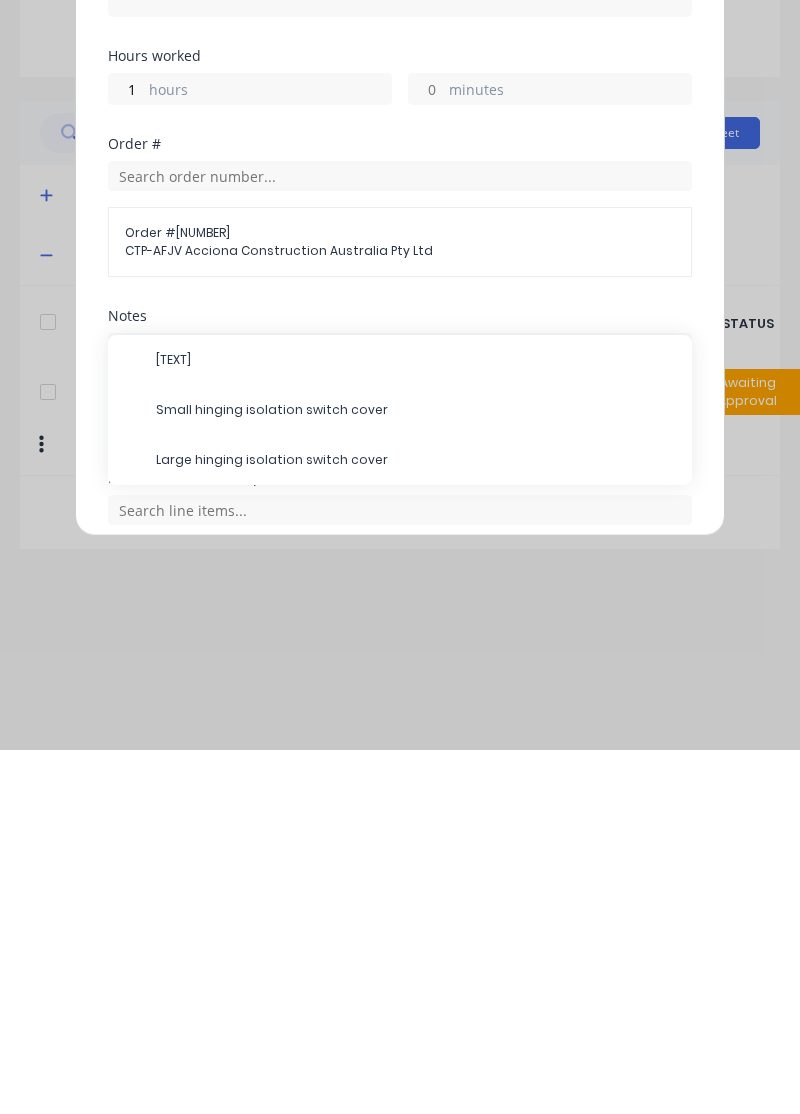 click on "Small hinging isolation switch cover" at bounding box center [416, 724] 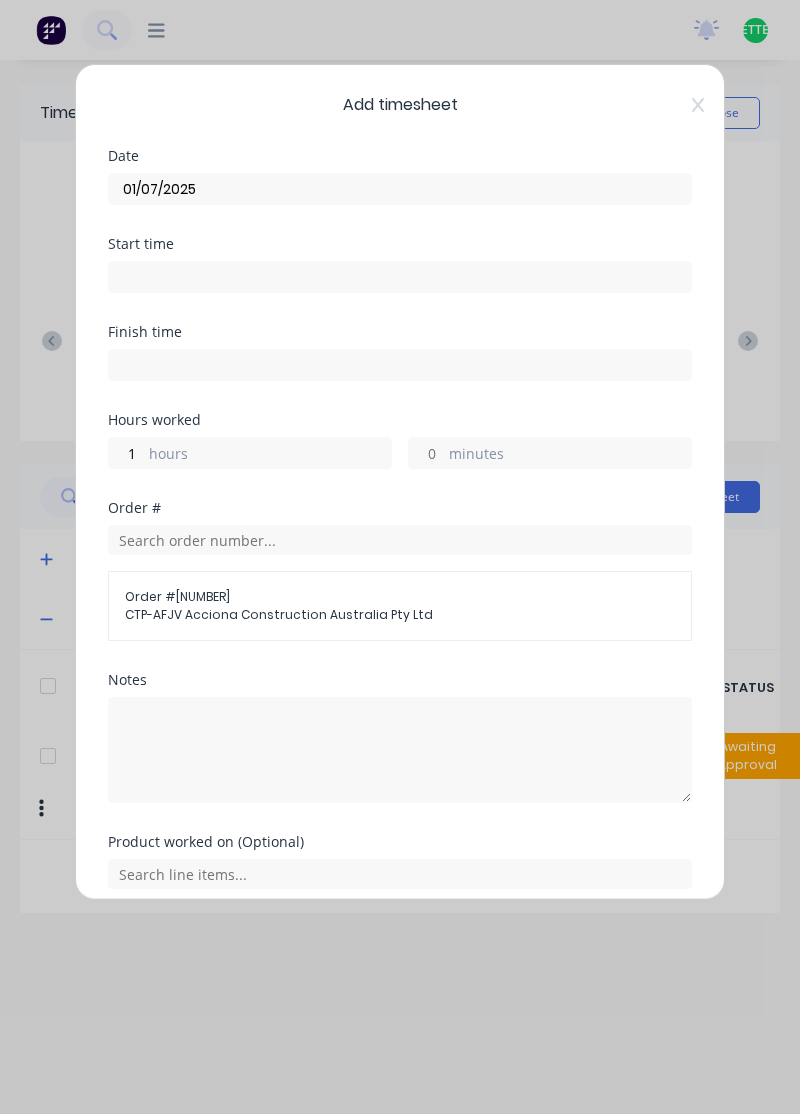 scroll, scrollTop: 74, scrollLeft: 0, axis: vertical 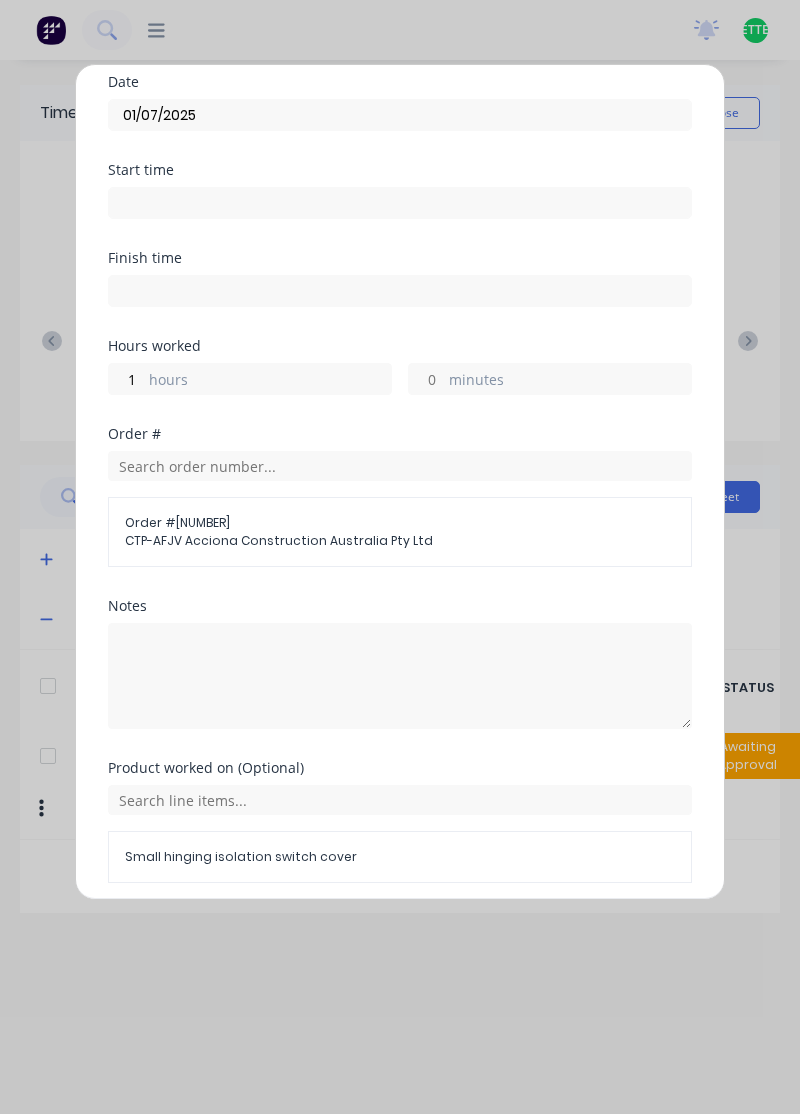 click on "Add manual time entry" at bounding box center [352, 931] 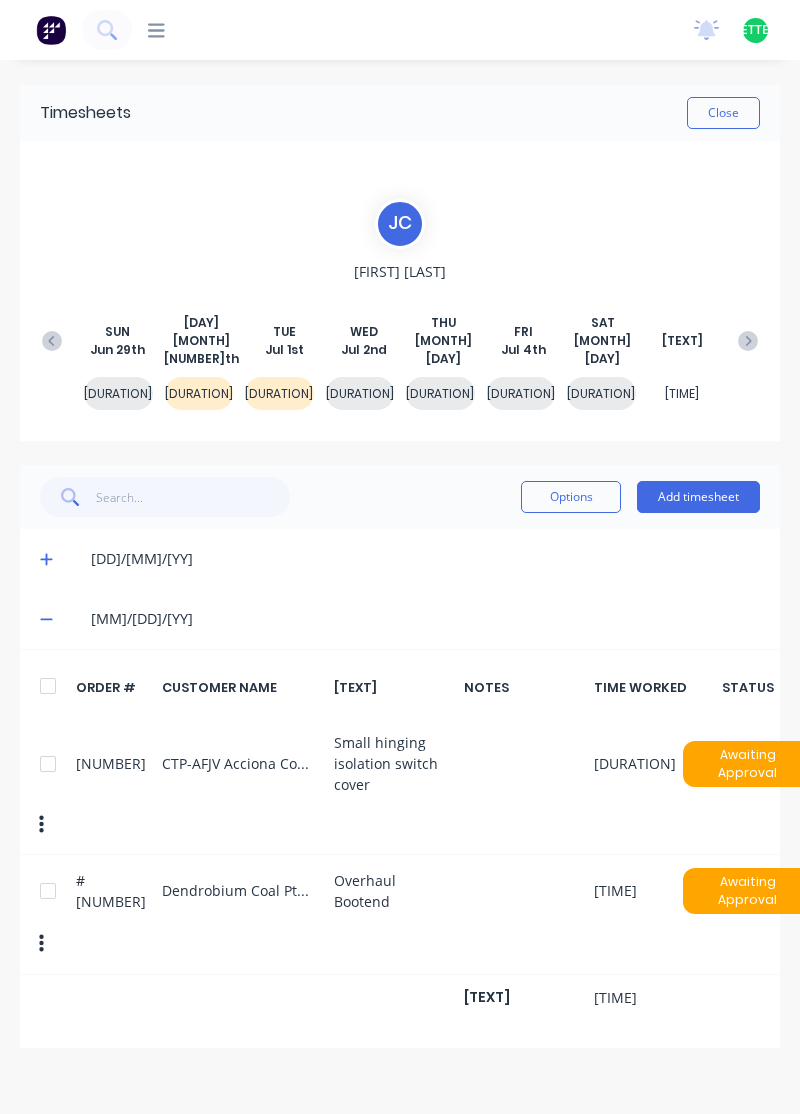 click on "Add timesheet" at bounding box center [698, 497] 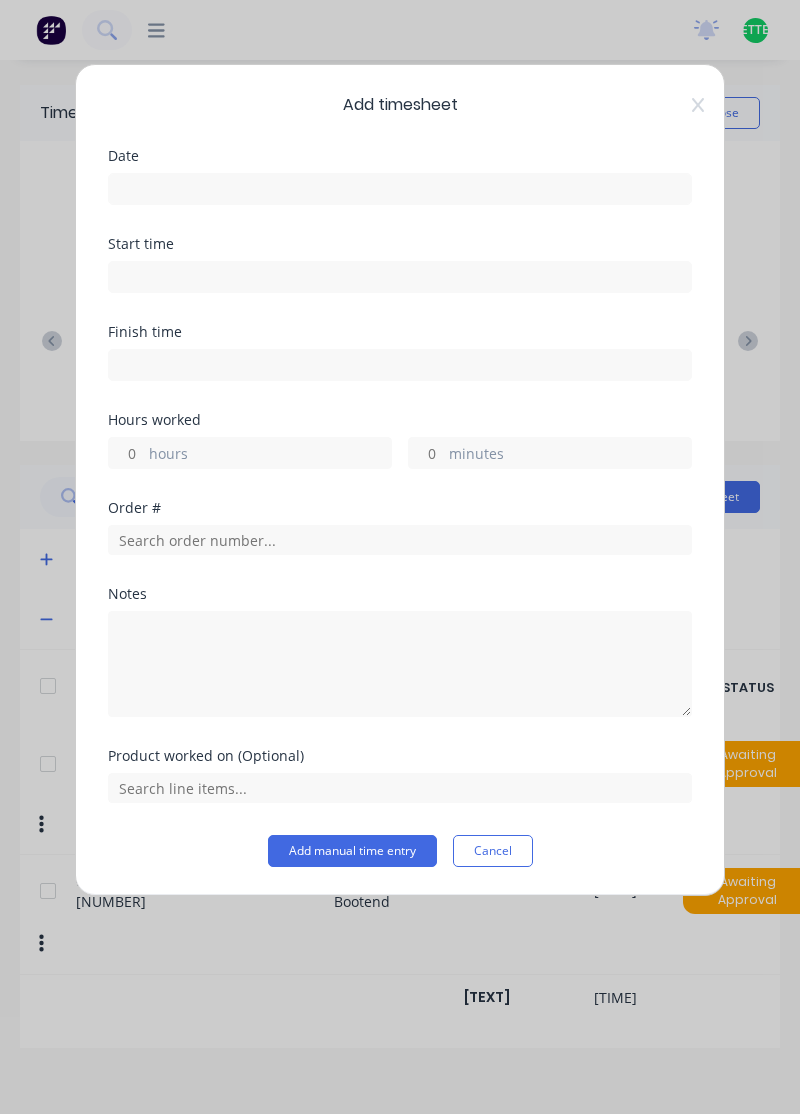 click at bounding box center [400, 189] 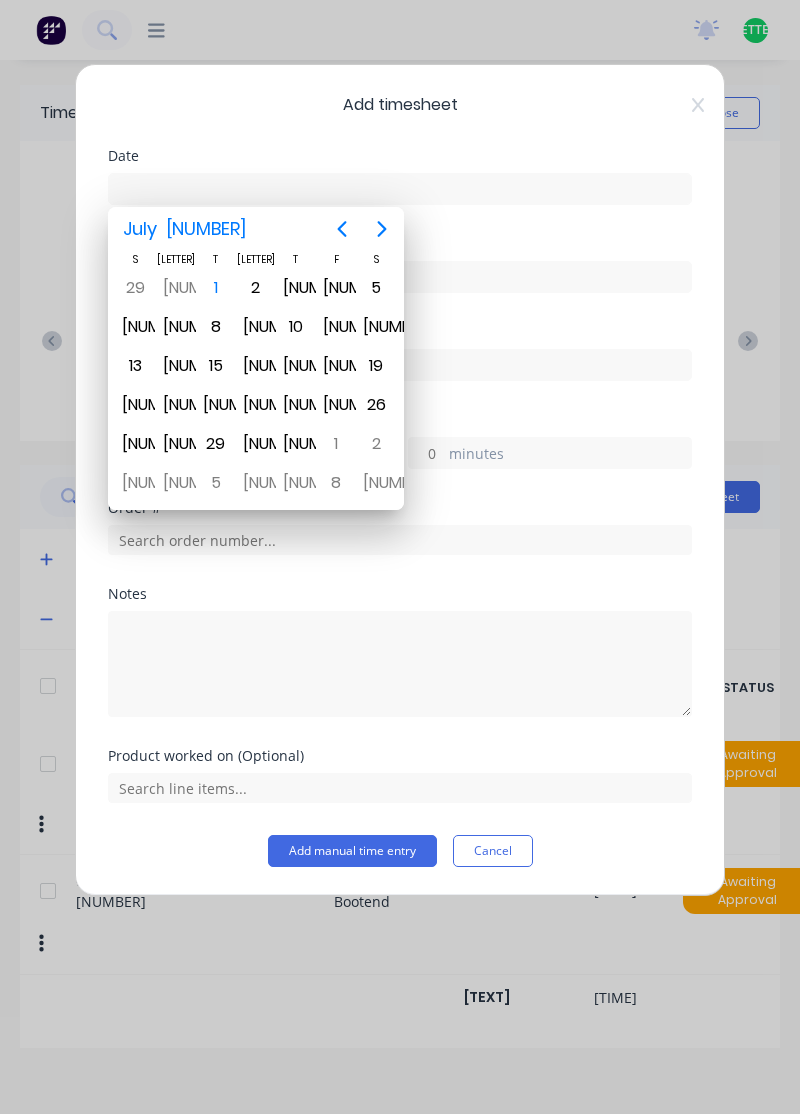 click on "1" at bounding box center (216, 288) 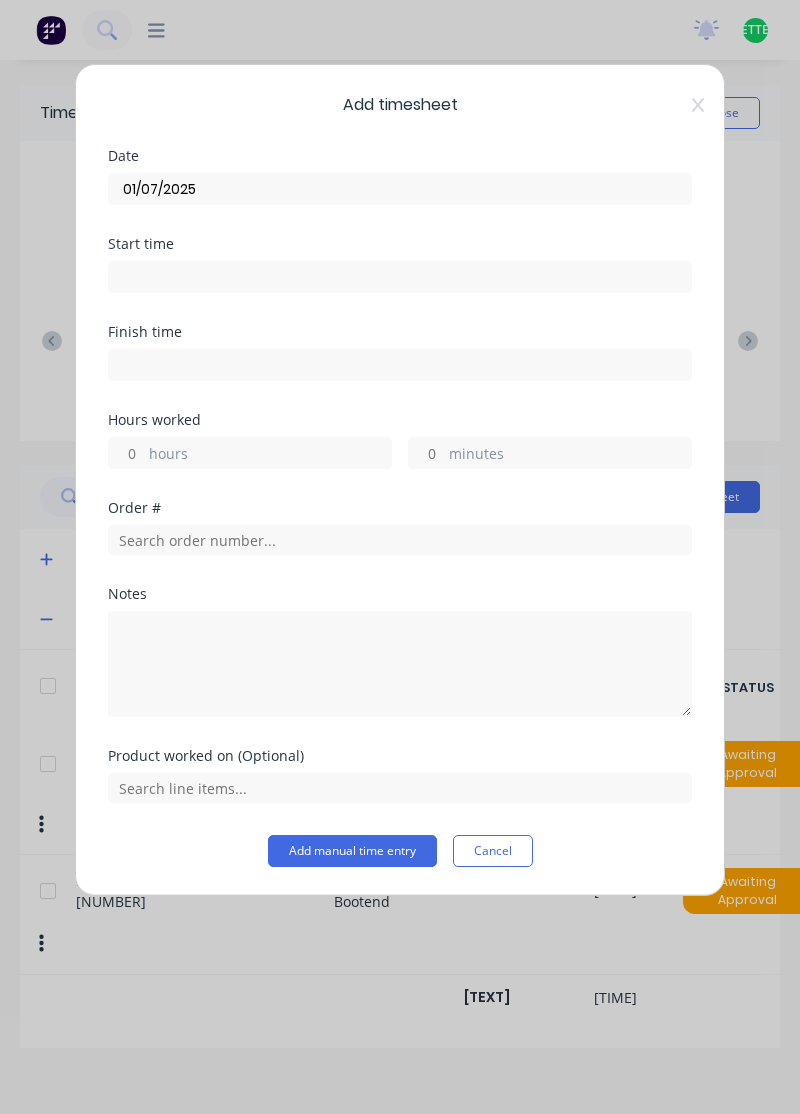 click on "hours" at bounding box center [270, 455] 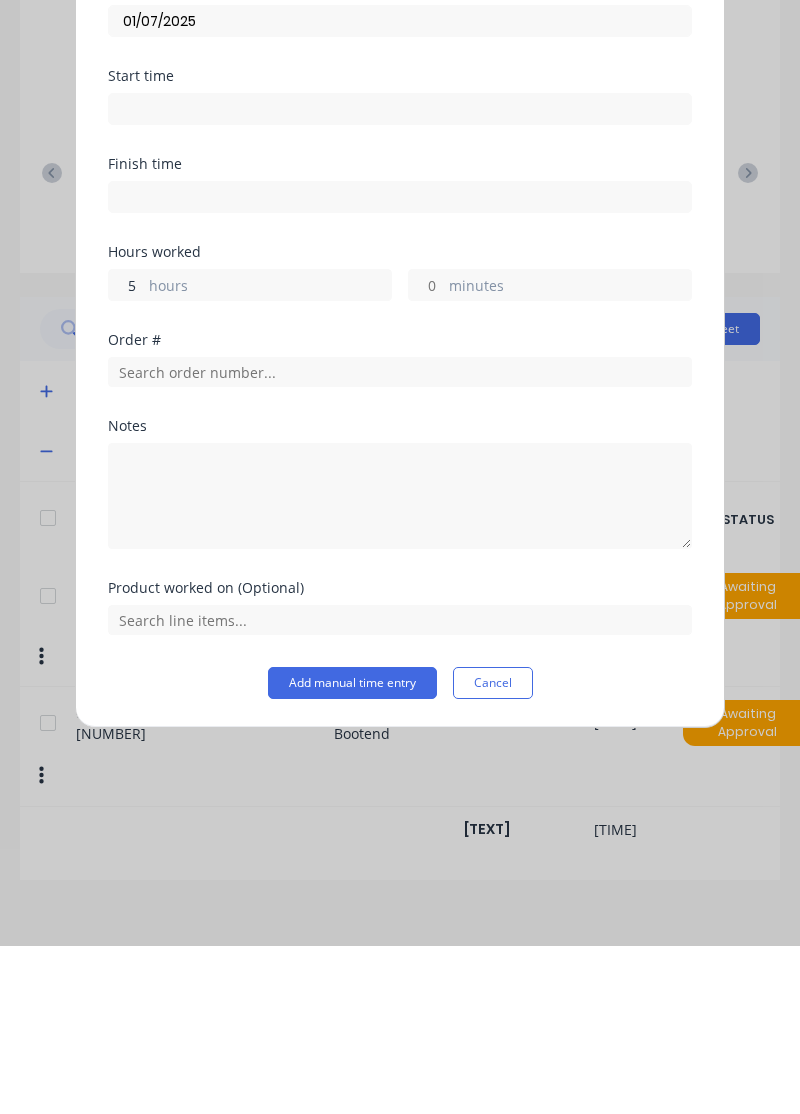 type on "5" 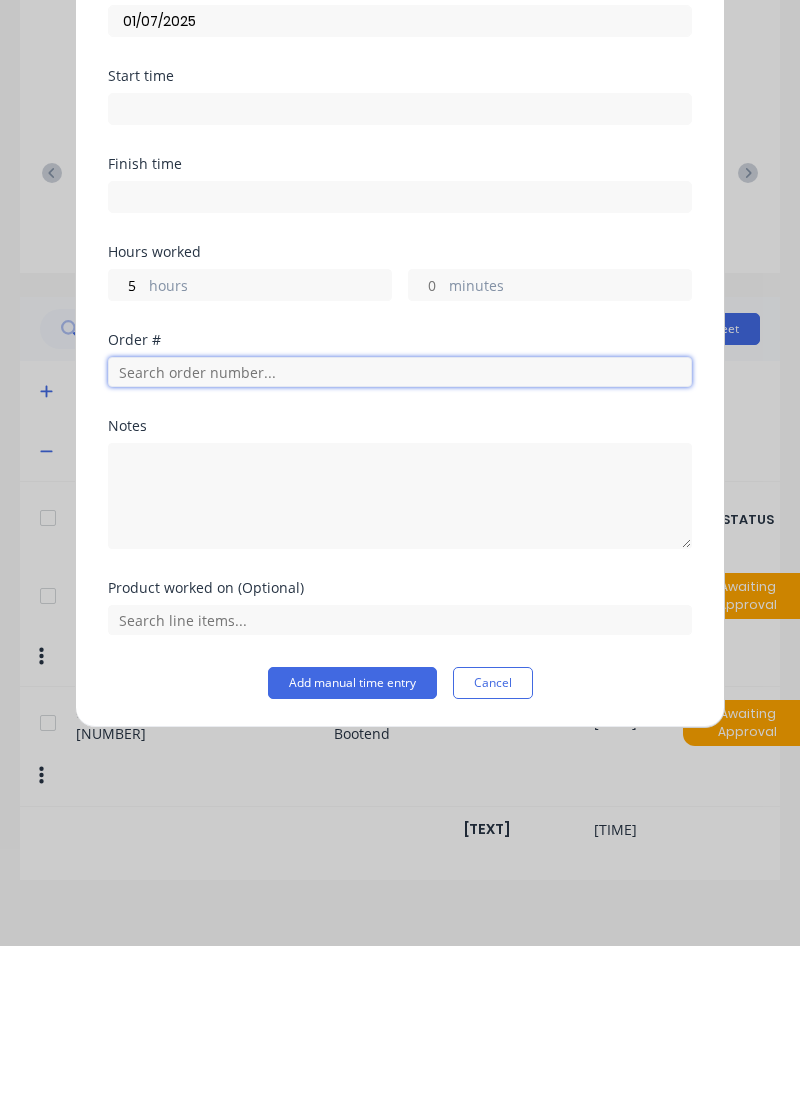 click at bounding box center [400, 540] 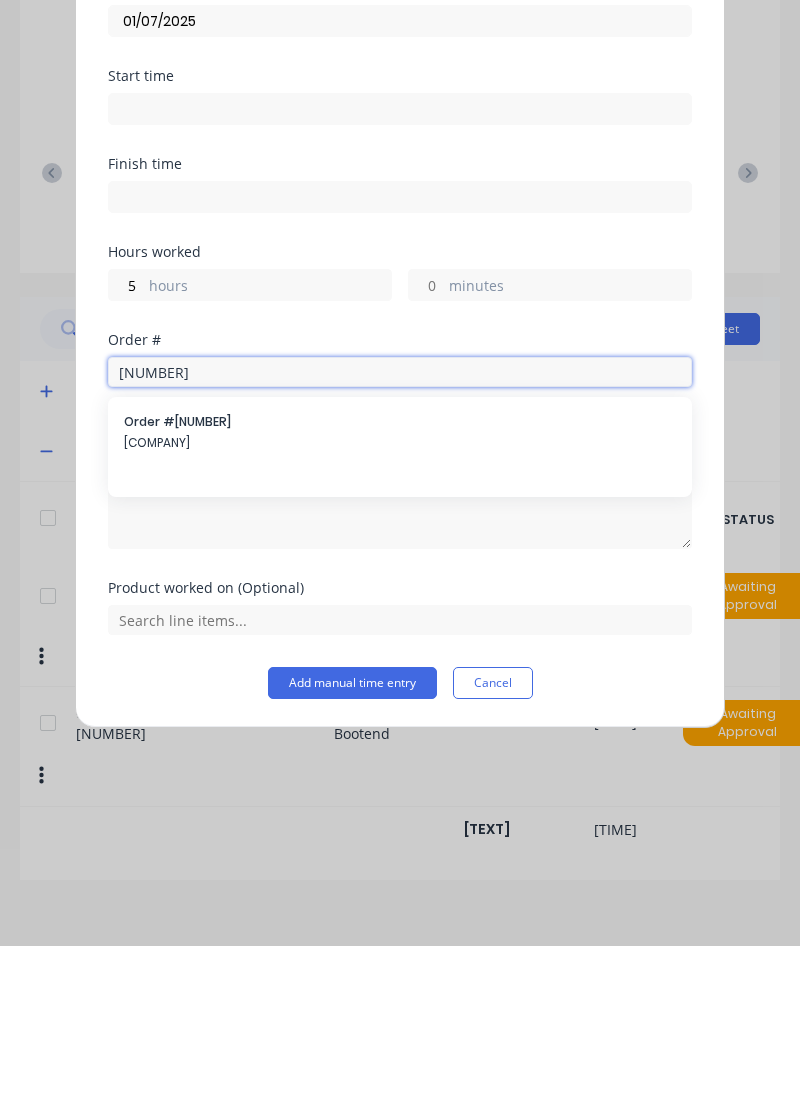 type on "[NUMBER]" 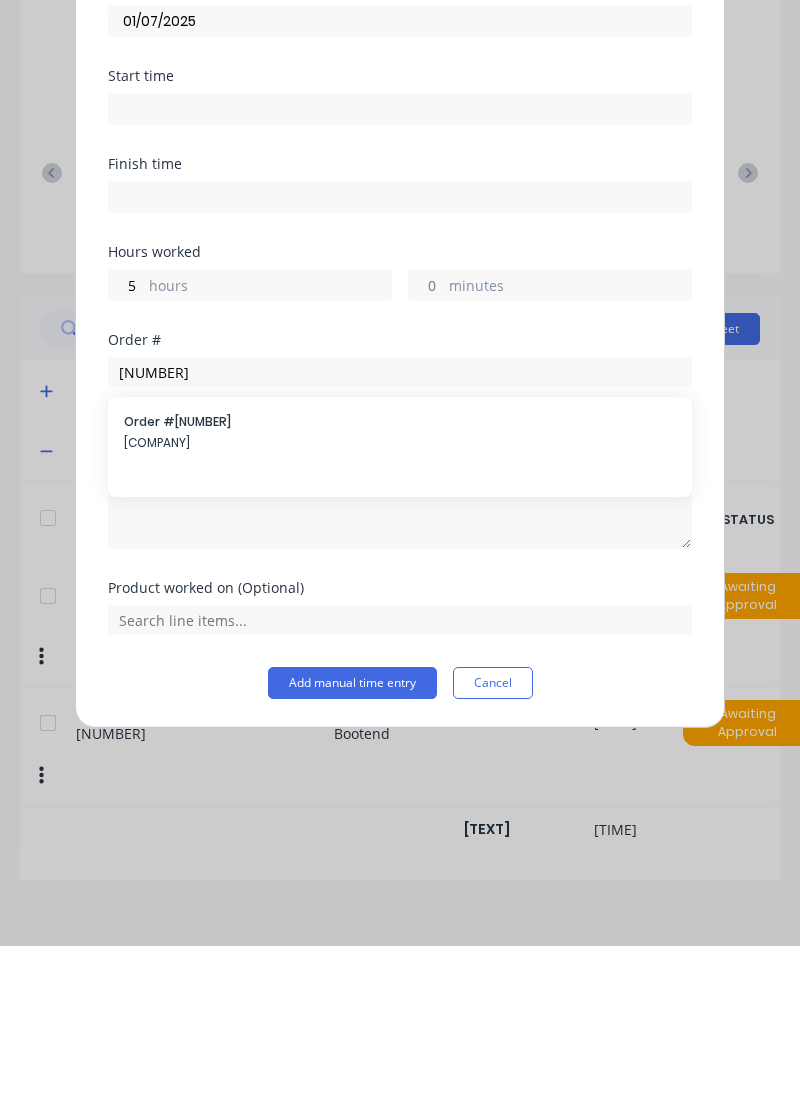 click on "[COMPANY]" at bounding box center (400, 611) 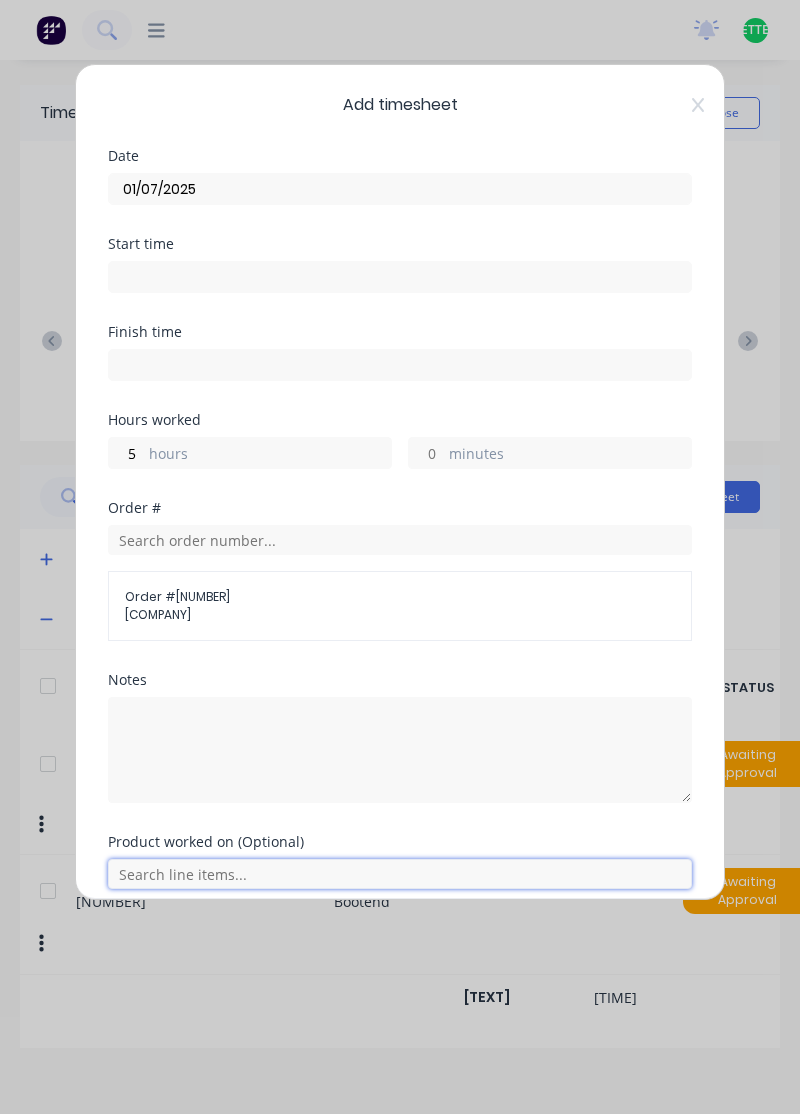 click at bounding box center [400, 874] 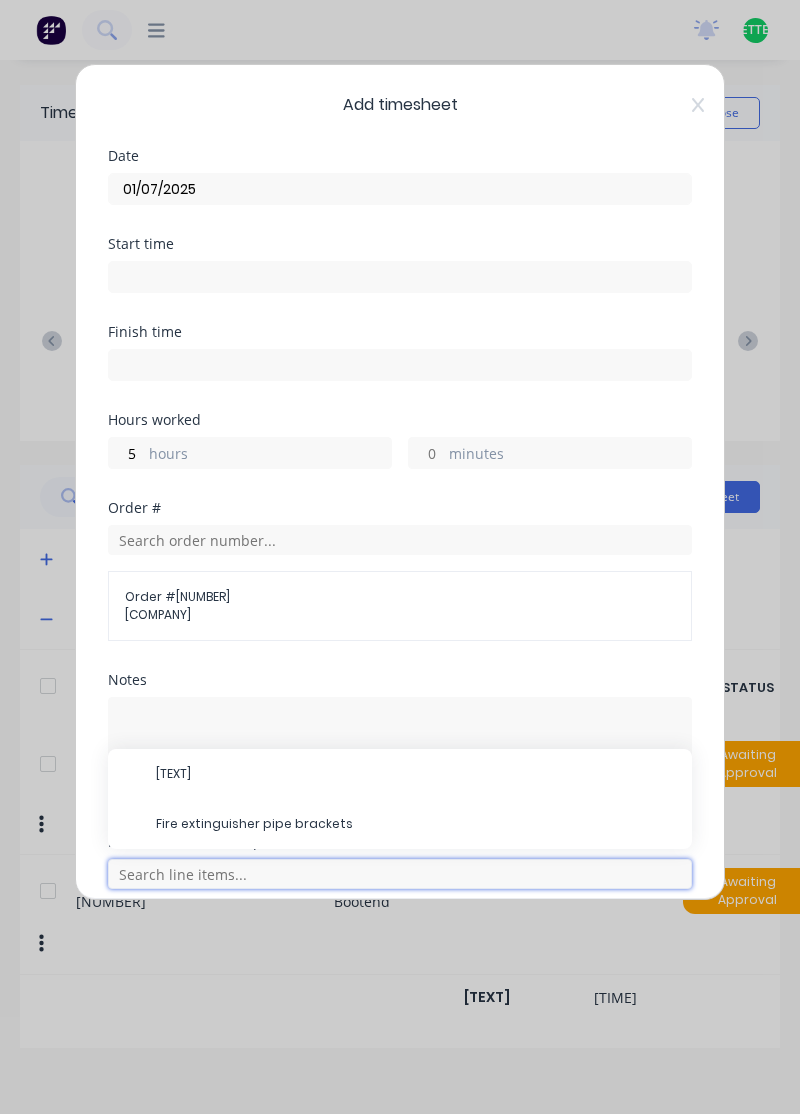 scroll, scrollTop: 7, scrollLeft: 0, axis: vertical 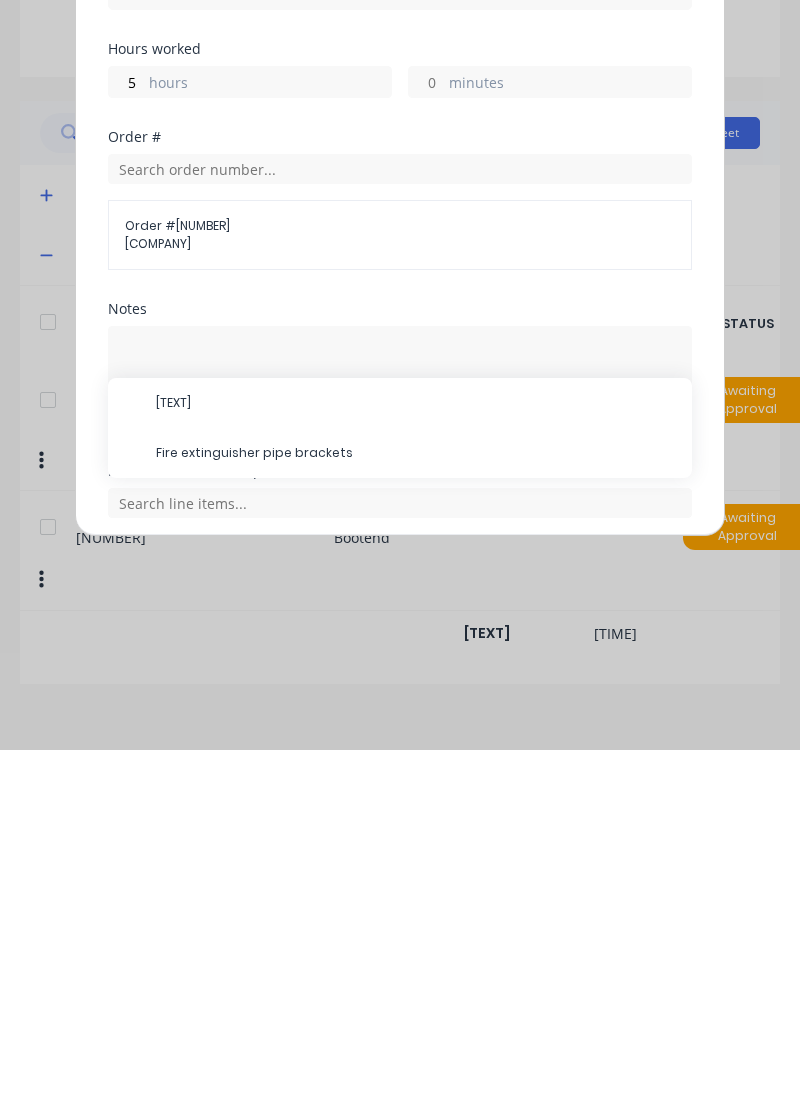 click on "Fire extinguisher pipe brackets" at bounding box center (416, 767) 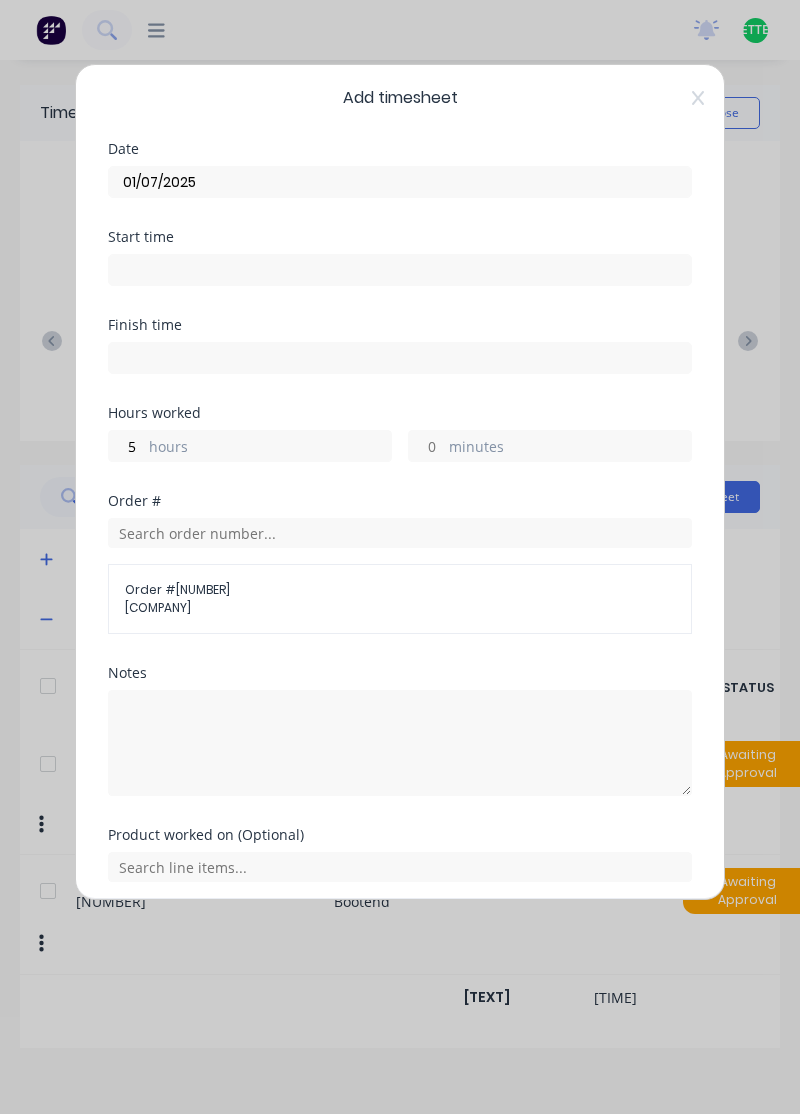 scroll, scrollTop: 74, scrollLeft: 0, axis: vertical 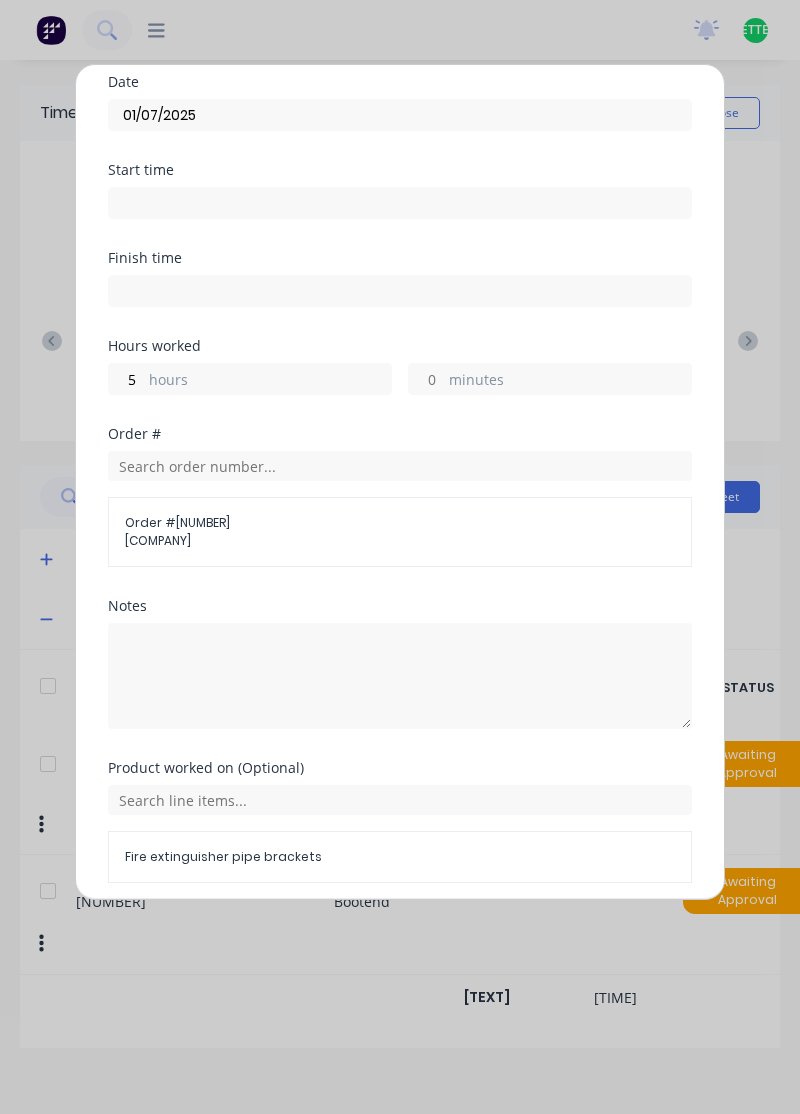 click on "Add manual time entry" at bounding box center (352, 931) 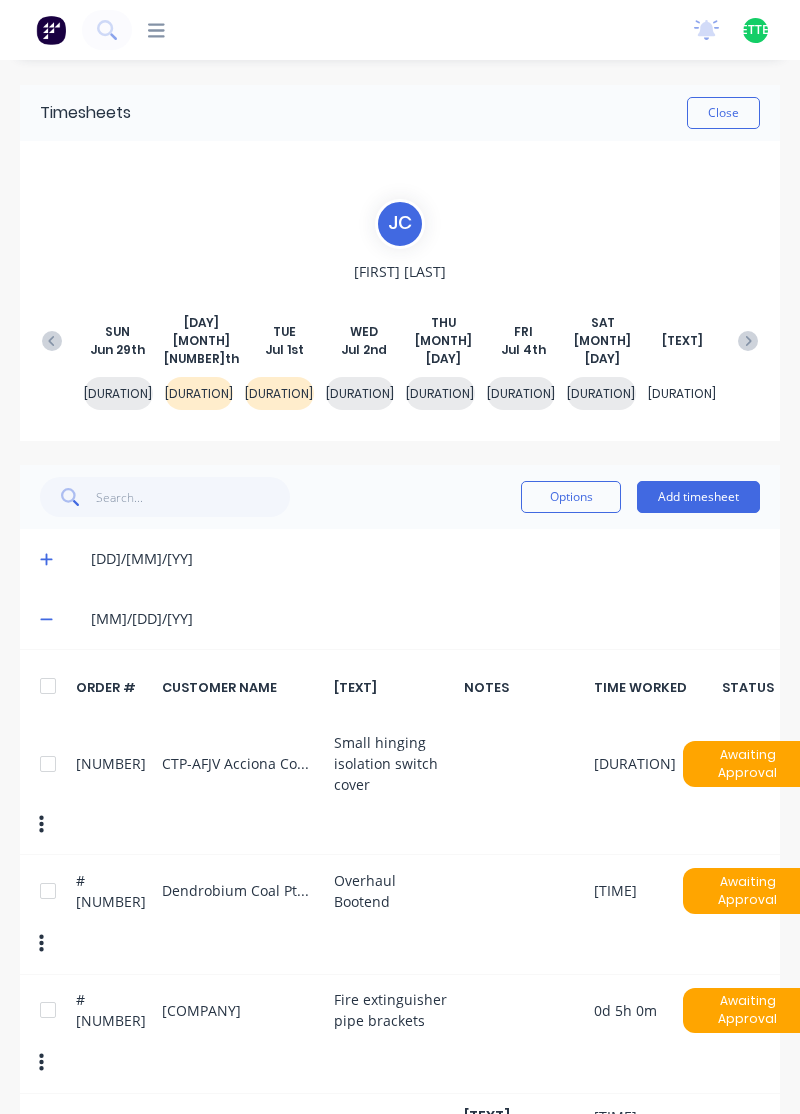 click on "Close" at bounding box center (723, 113) 